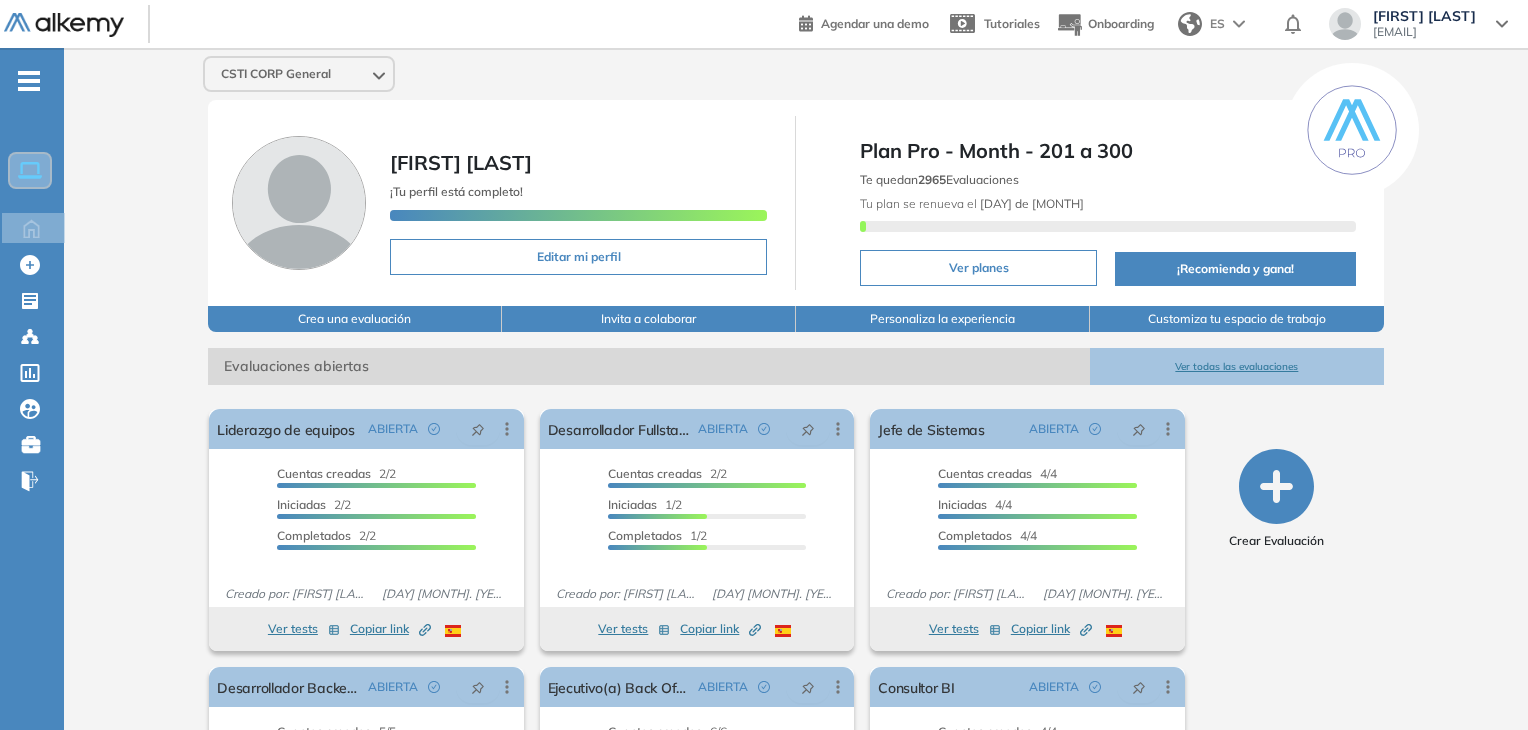 scroll, scrollTop: 202, scrollLeft: 0, axis: vertical 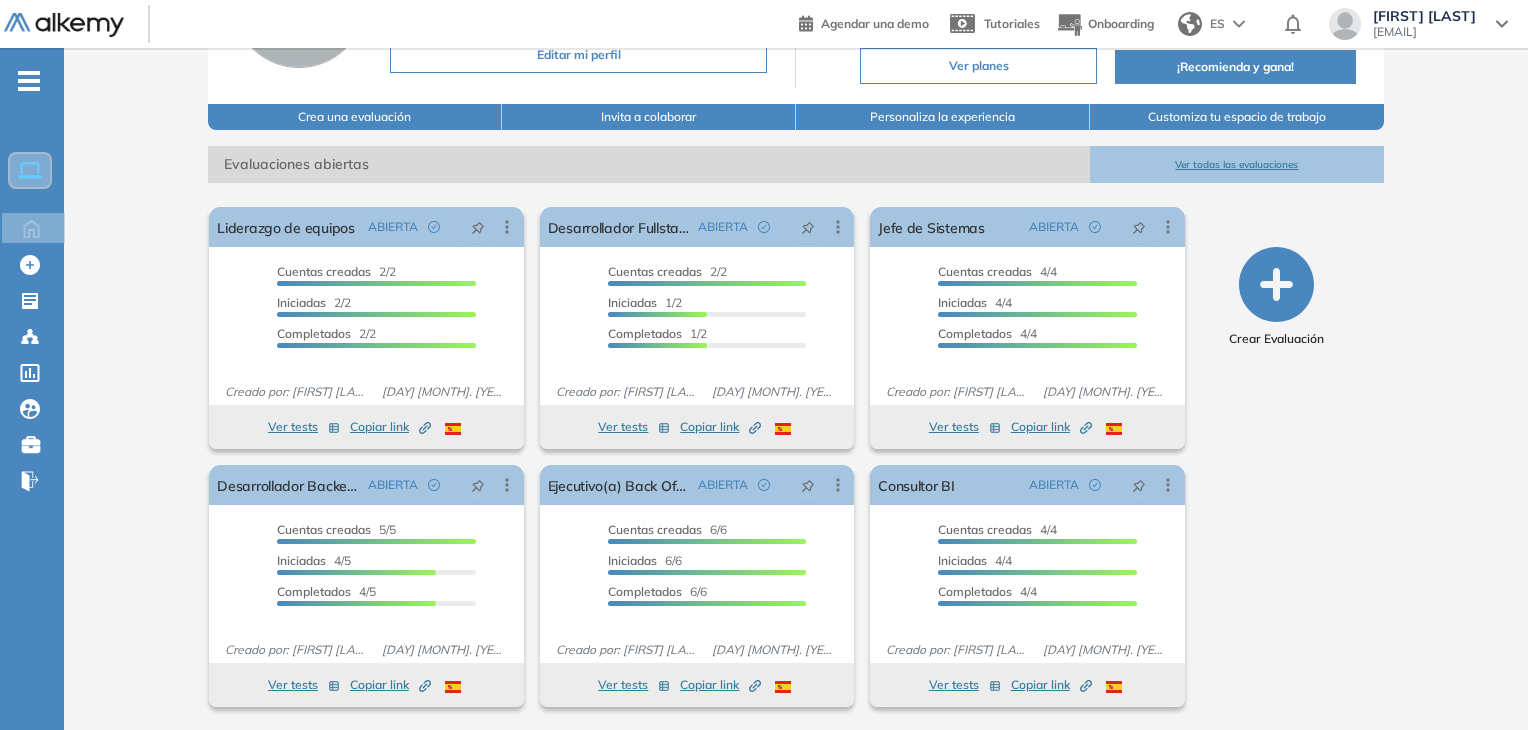 click on "Ver todas las evaluaciones" at bounding box center [1237, 164] 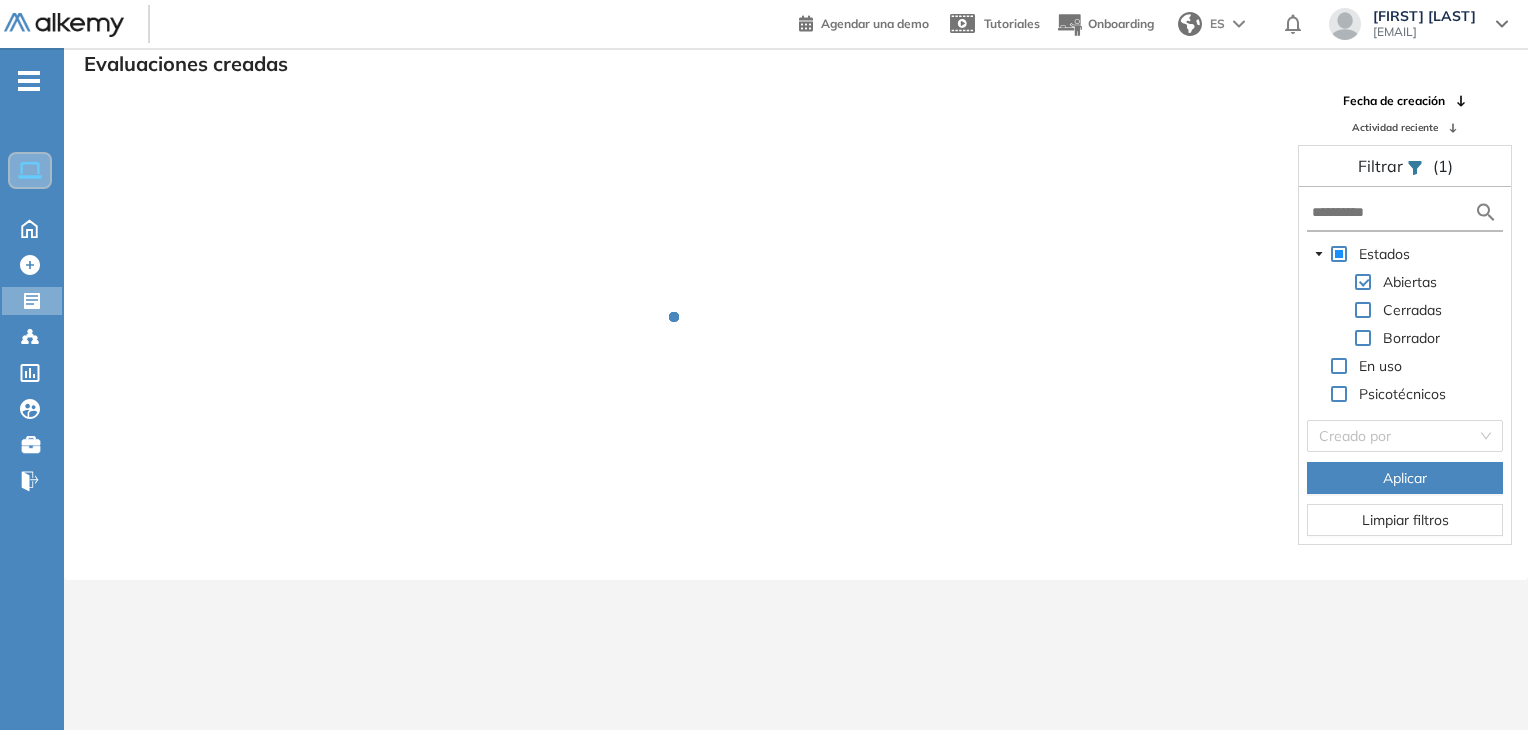 scroll, scrollTop: 48, scrollLeft: 0, axis: vertical 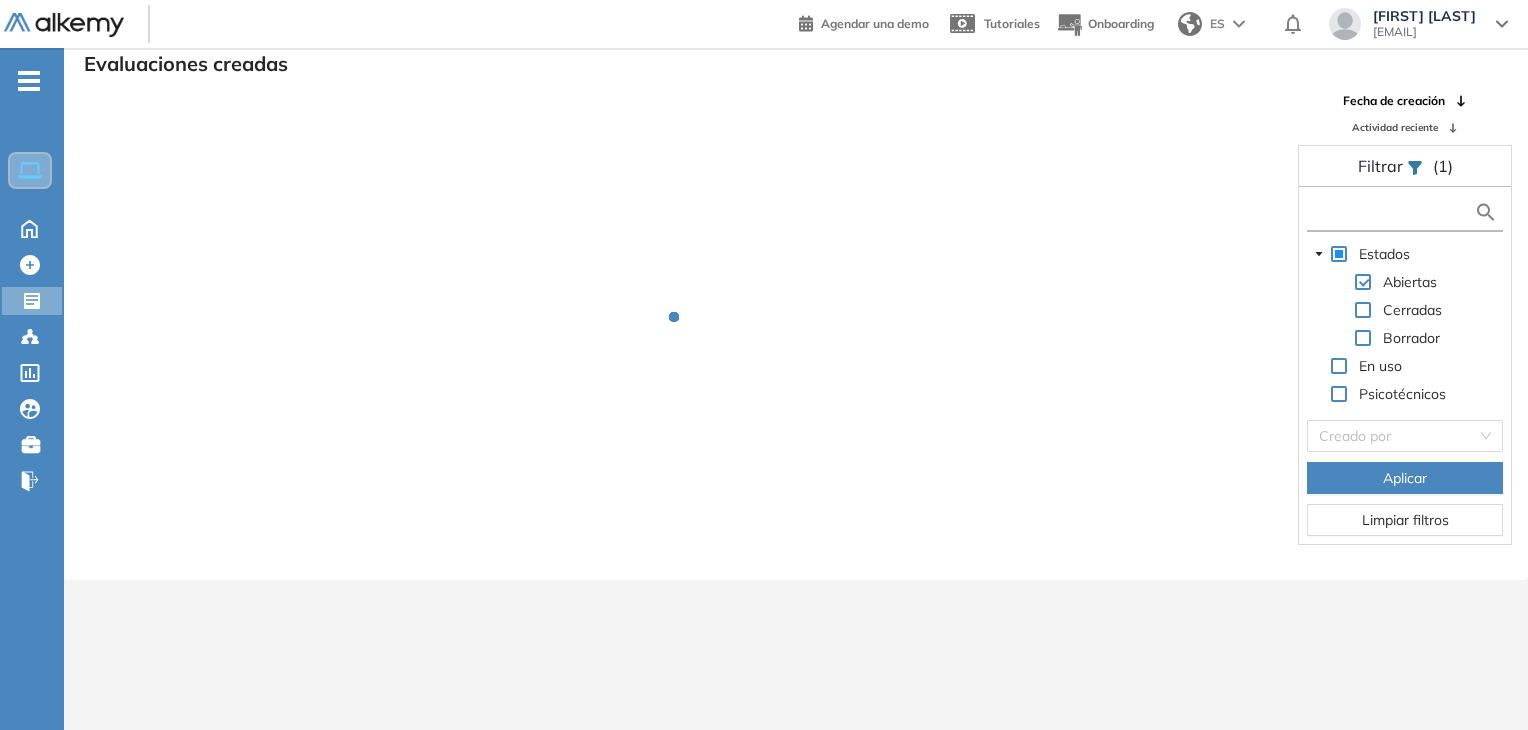 click at bounding box center [1393, 212] 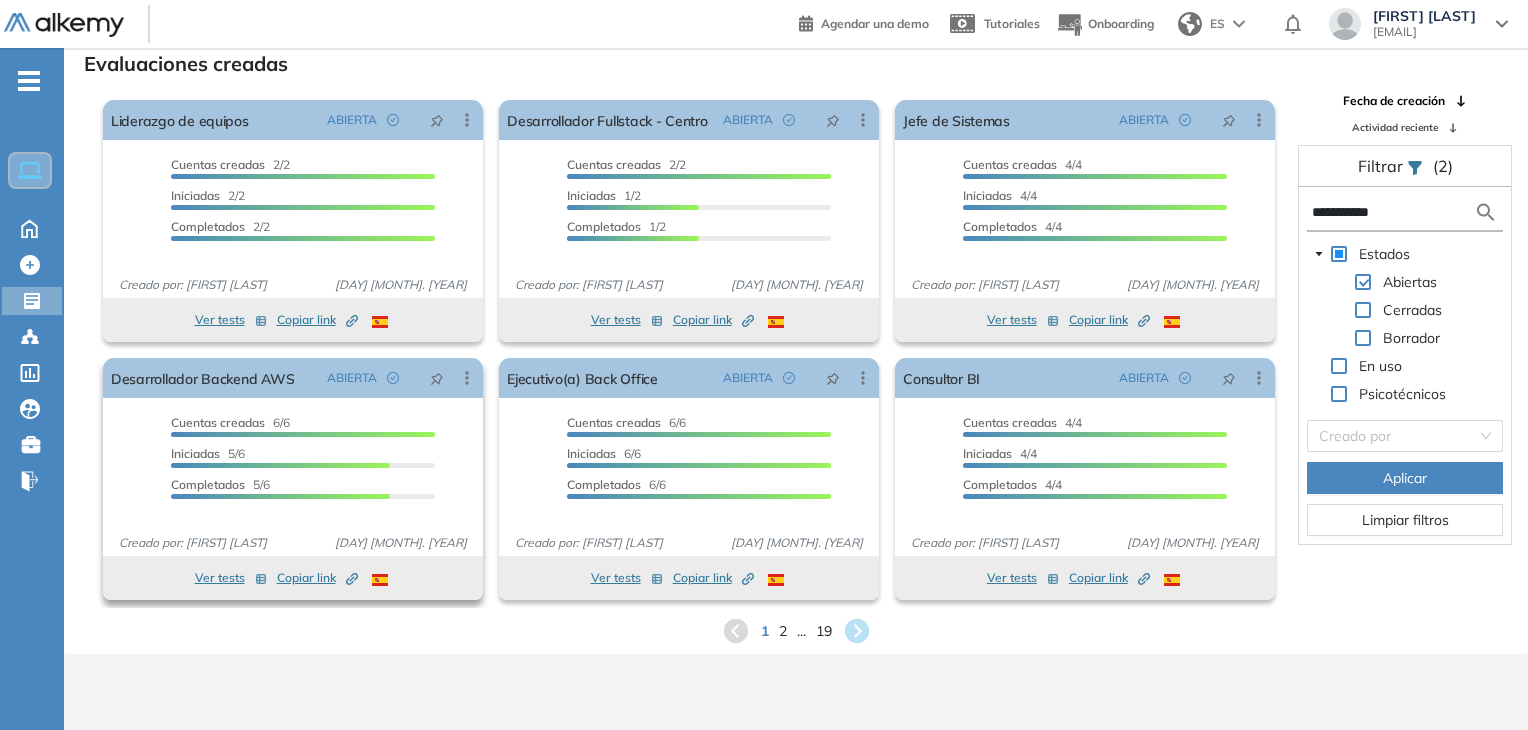 type on "**********" 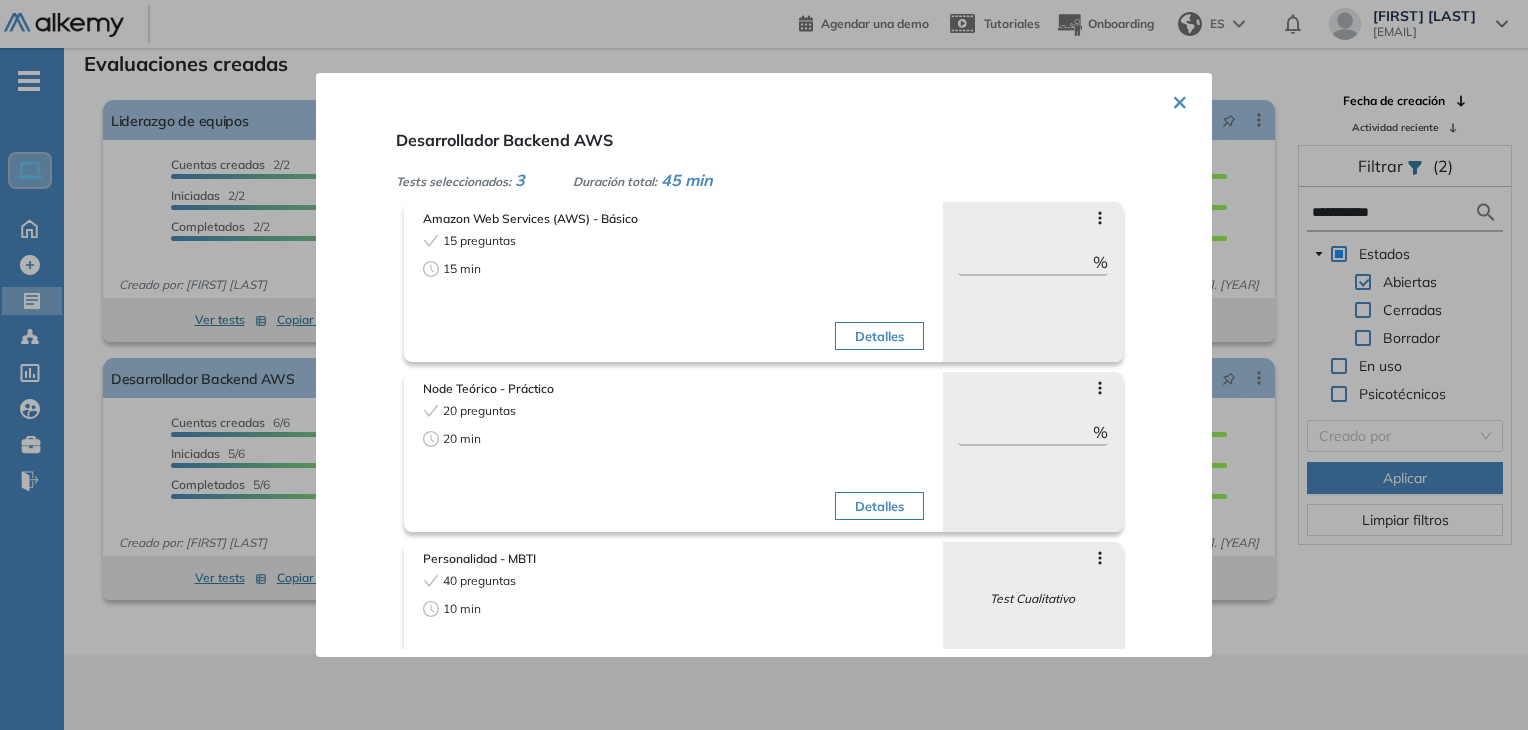click on "× Desarrollador Backend AWS Tests seleccionados:  3 Duración total:  45 min   Amazon Web Services (AWS) - Básico 15 preguntas 15 min Detalles Saltar preguntas ** % Objetivos de la evaluación Almacenamiento e... Cloud Computing S3 EC2 Herramientas de ... Roles target Todos los roles   Node Teórico - Práctico 20 preguntas 20 min Detalles Saltar preguntas ** % Objetivos de la evaluación Programación Desarrollo Web Backend JWT Roles target Todos los roles   Personalidad - MBTI 40 preguntas 10 min Detalles Saltar preguntas Test Cualitativo Objetivos de la evaluación Autopercepción Extrovertido o I... Intuitivo o Obse... Sentimental o Pe... Prospecteador o ... Asertivo o Turbu... Roles target Todos los roles" at bounding box center [764, 365] 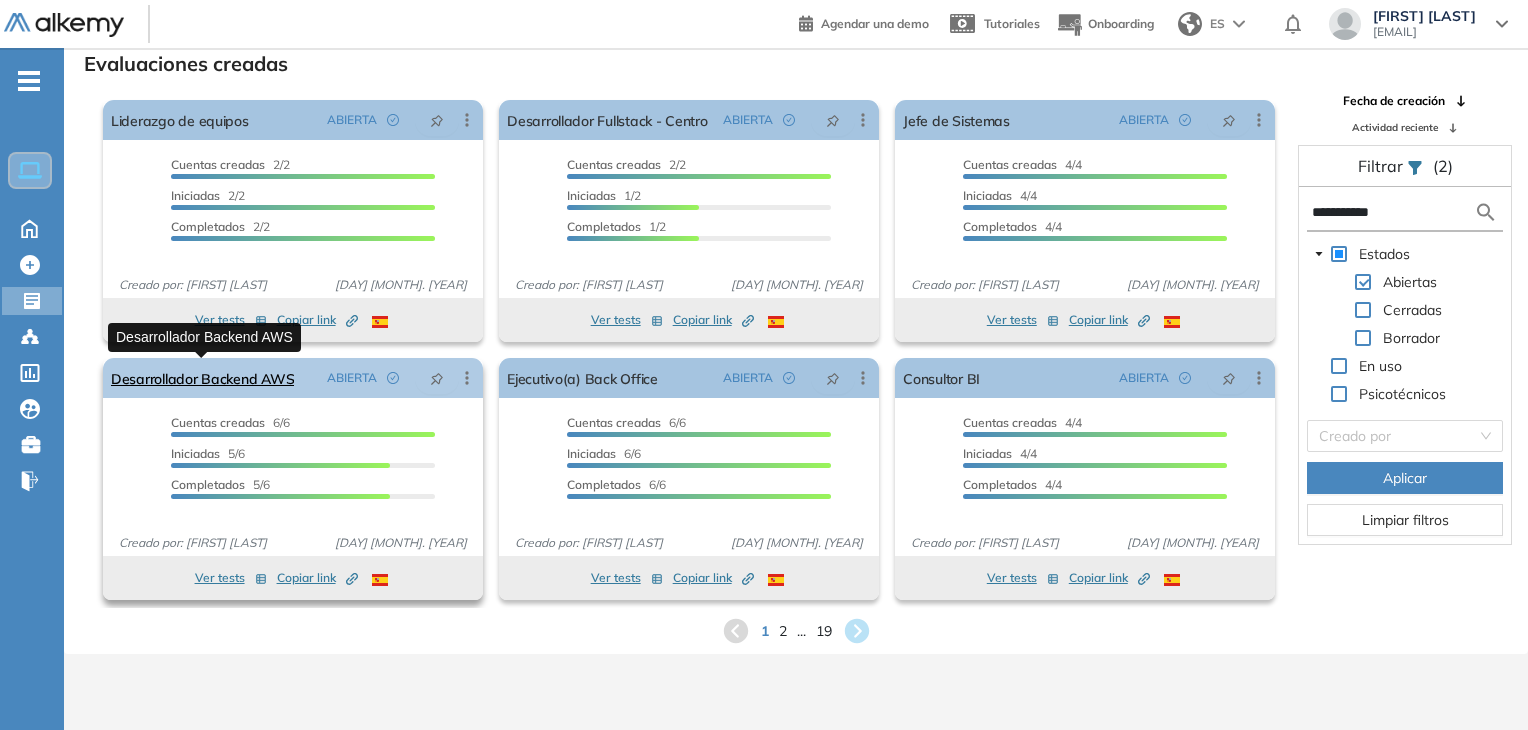 click on "Desarrollador Backend AWS" at bounding box center (202, 378) 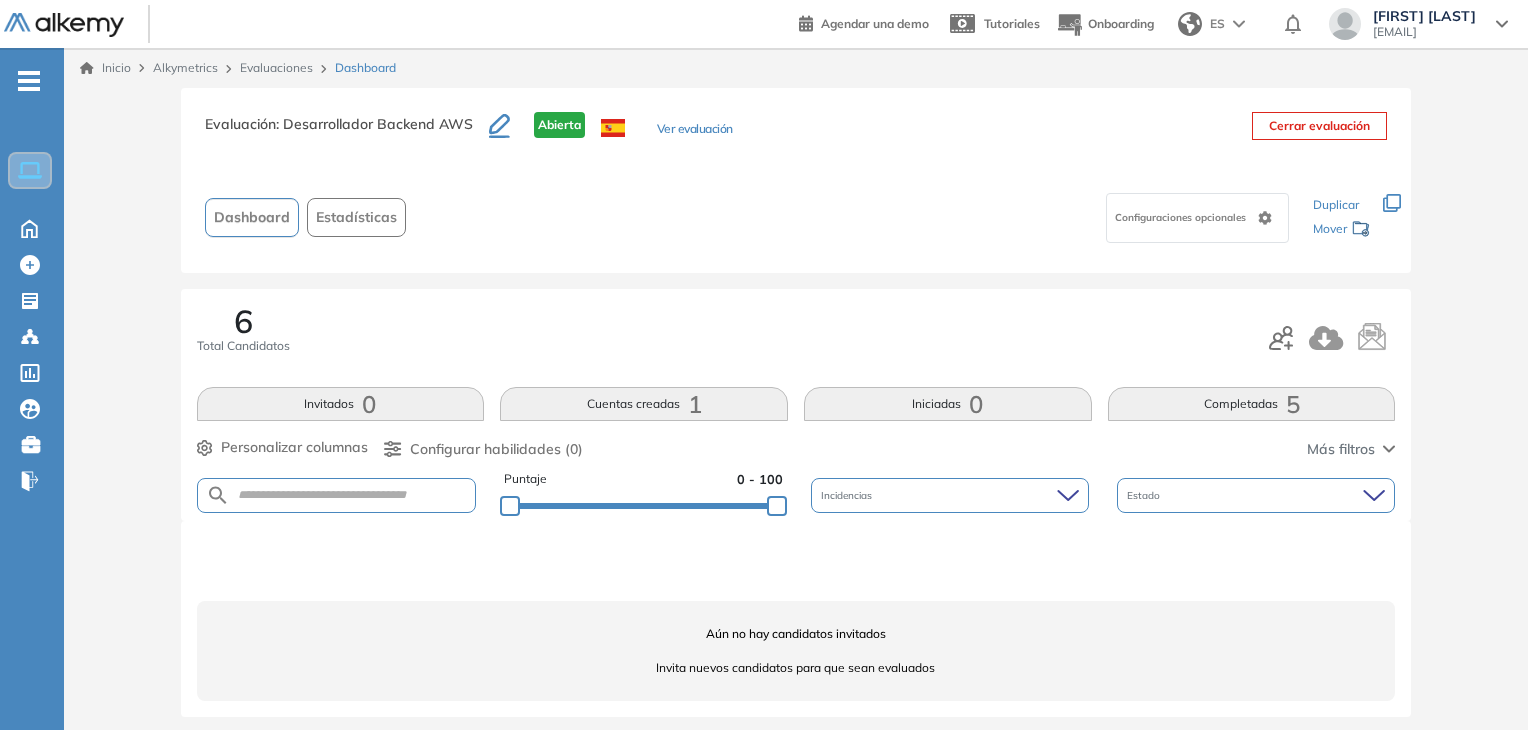 scroll, scrollTop: 10, scrollLeft: 0, axis: vertical 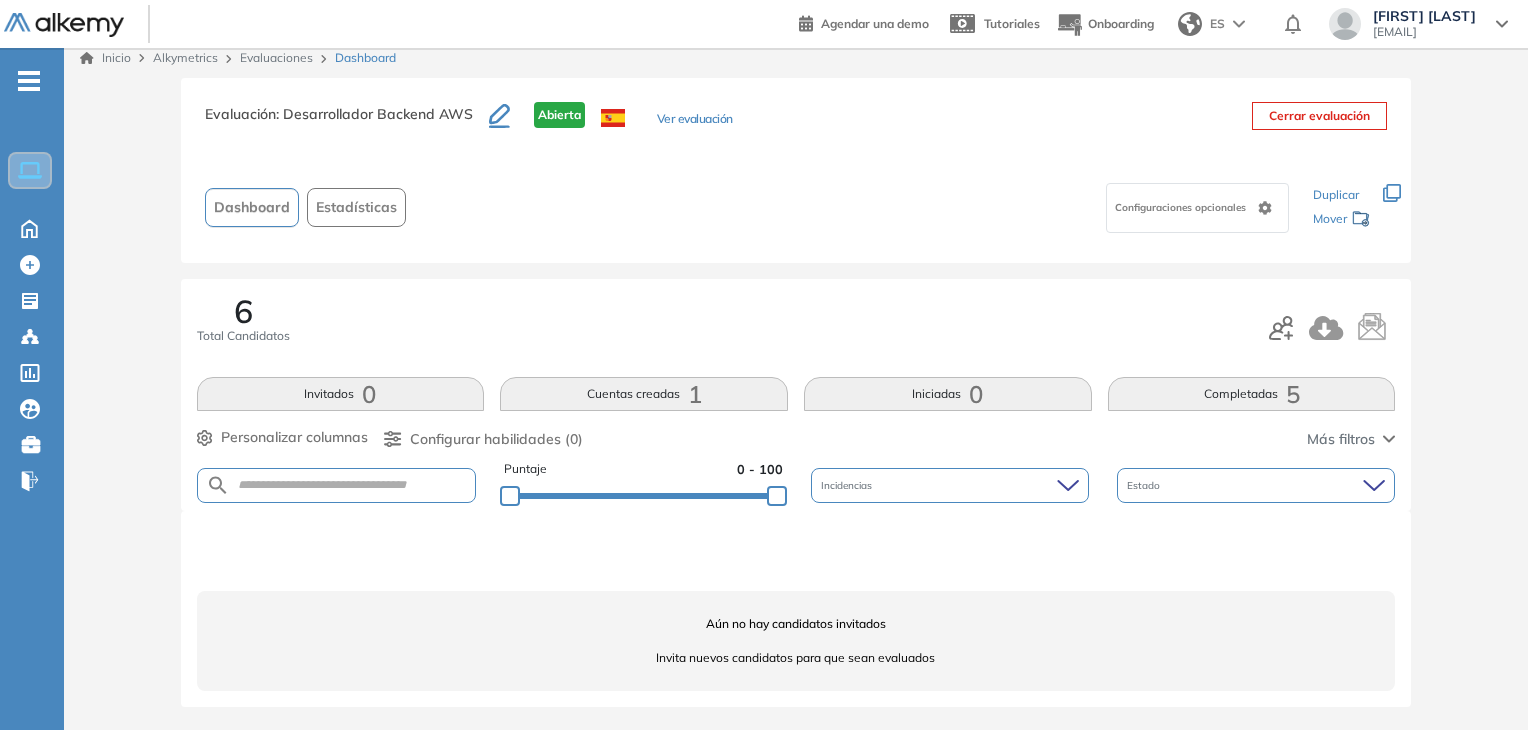 click on "6 Total Candidatos" at bounding box center (796, 328) 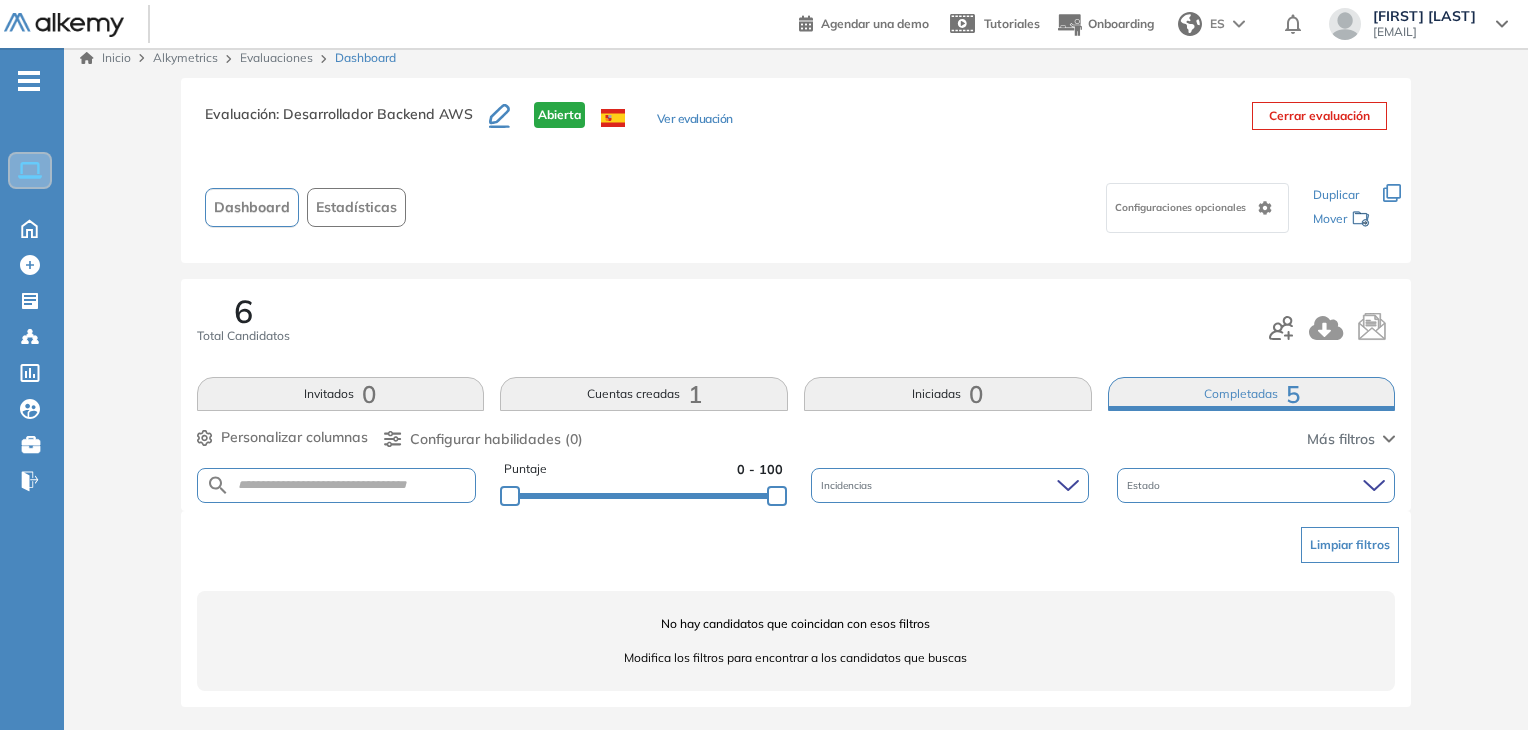 click on "Evaluación : Desarrollador Backend AWS Abierta Ver evaluación Cerrar evaluación" at bounding box center [796, 127] 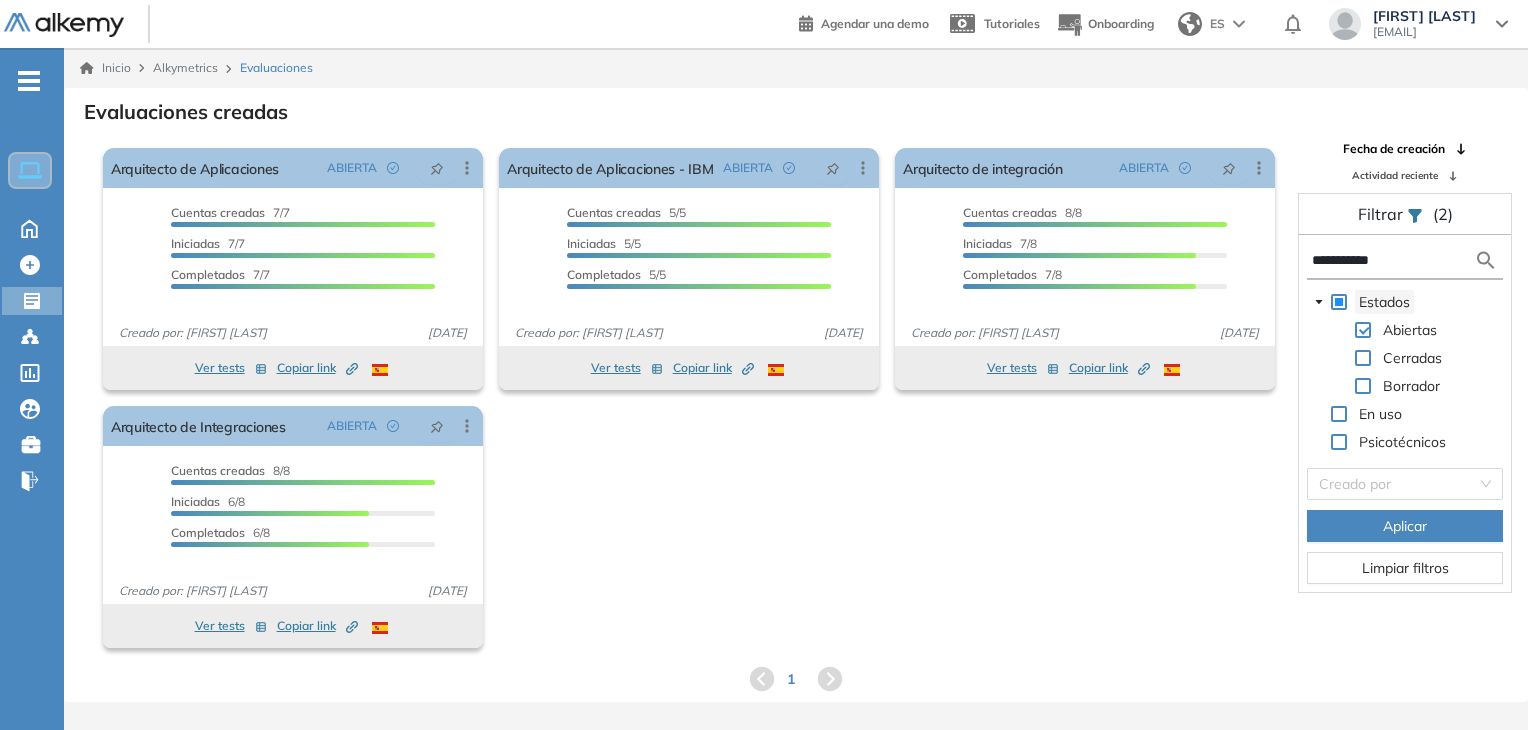 scroll, scrollTop: 0, scrollLeft: 0, axis: both 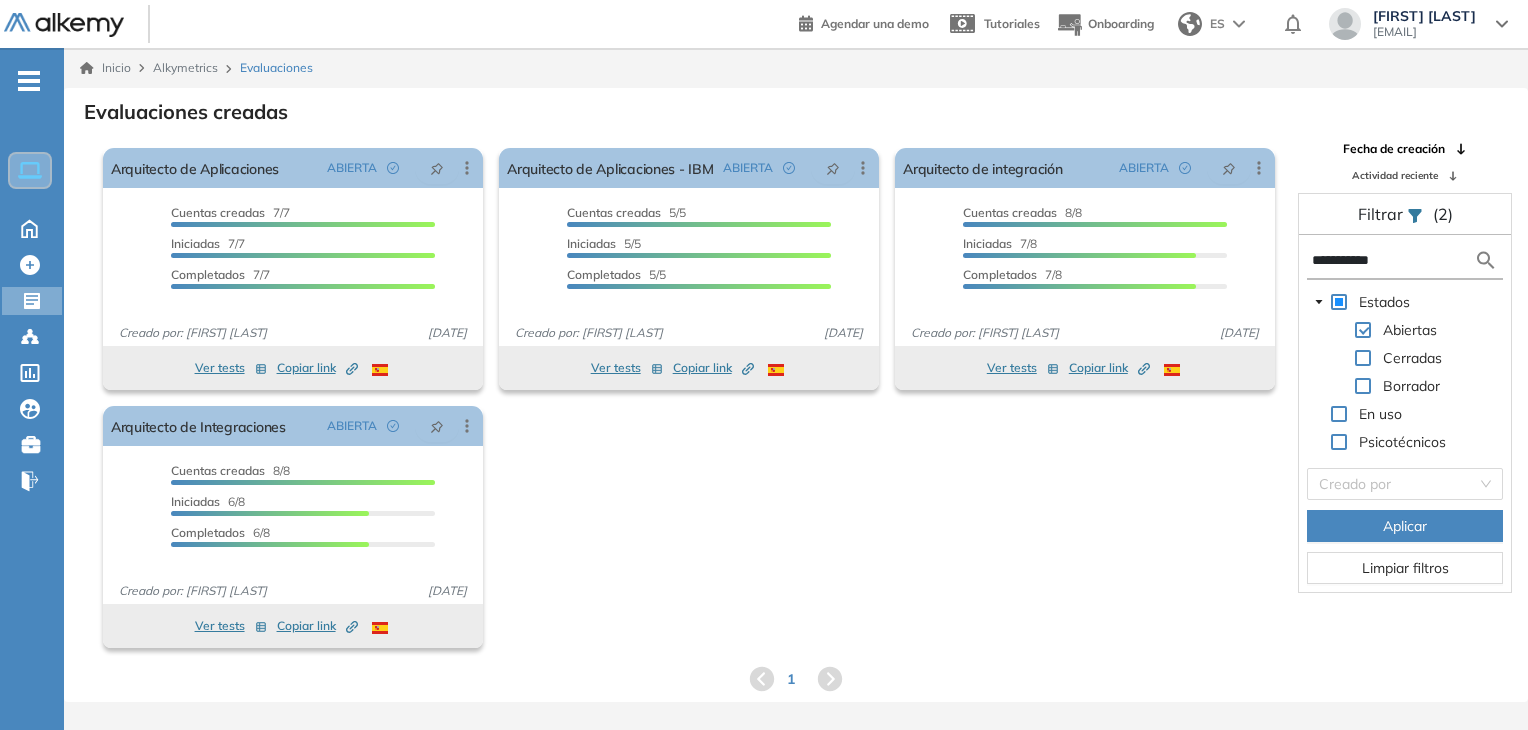 click on "El proctoring será activado ¡Importante!: Los usuarios que ya realizaron la evaluación no tendrán registros del proctoring Cancelar operación Activar Arquitecto de Aplicaciones ABIERTA Editar Los siguientes tests ya no están disponibles o tienen una nueva versión Revisa en el catálogo otras opciones o su detalle. Entendido Duplicar Reabrir Eliminar Ver candidatos Ver estadísticas Desactivar Proctoring Finalizar evaluación Mover de workspace Created by potrace 1.16, written by Peter Selinger 2001-2019 Copiar ID Publico Cuentas creadas 7/7 Prefiltrados 0/7 Iniciadas 7/7 Completados 7/7 Invitaciones enviadas 7 Invitados Evaluación completada 7 veces Fecha límite Sin fecha límite Creado por:  Jefferson Borja 2 jul. 2025 Ver tests Copiar link Created by potrace 1.16, written by Peter Selinger 2001-2019 El proctoring será activado ¡Importante!: Los usuarios que ya realizaron la evaluación no tendrán registros del proctoring Cancelar operación Activar Arquitecto de Aplicaciones - IBM  ABIERTA 5/5" at bounding box center [689, 398] 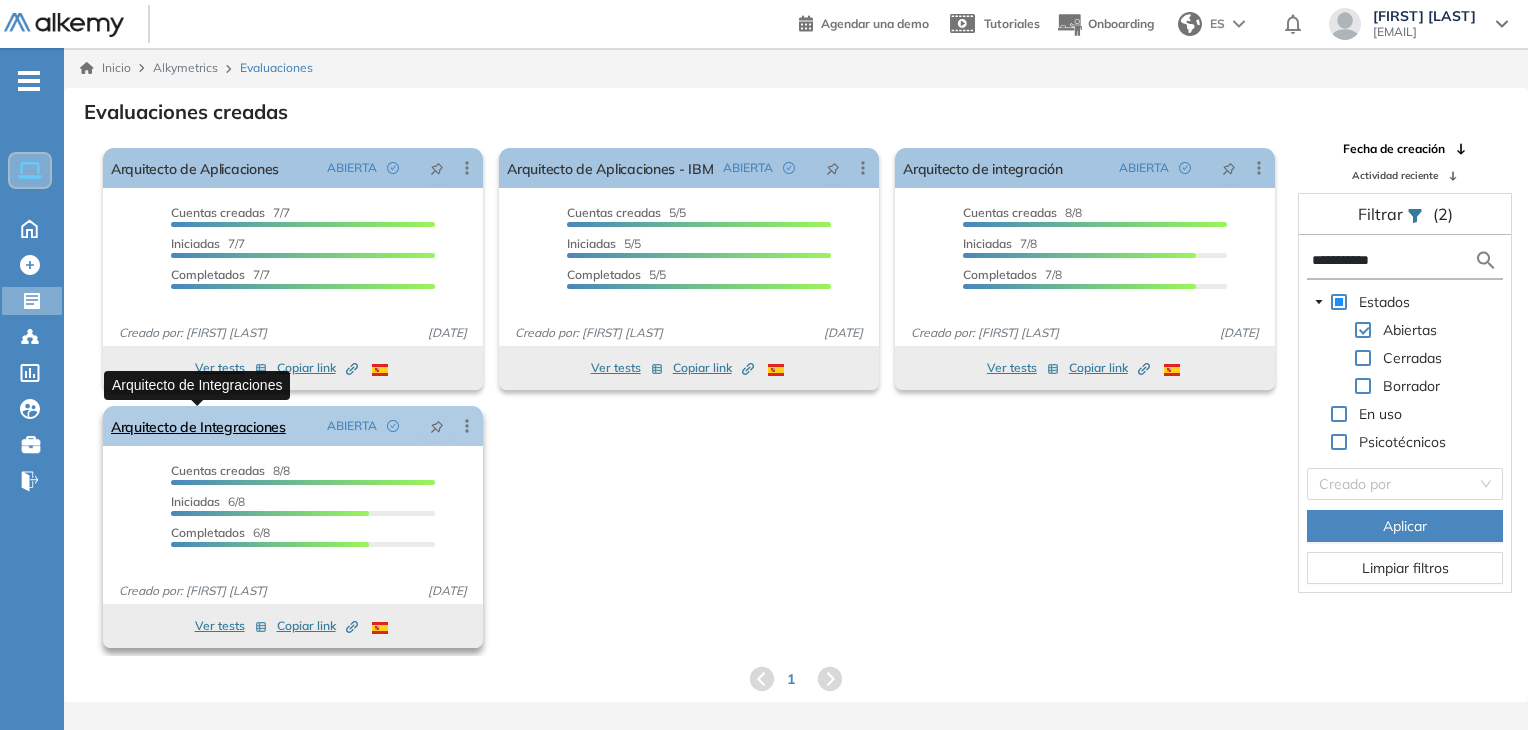click on "Arquitecto de Integraciones" at bounding box center (198, 426) 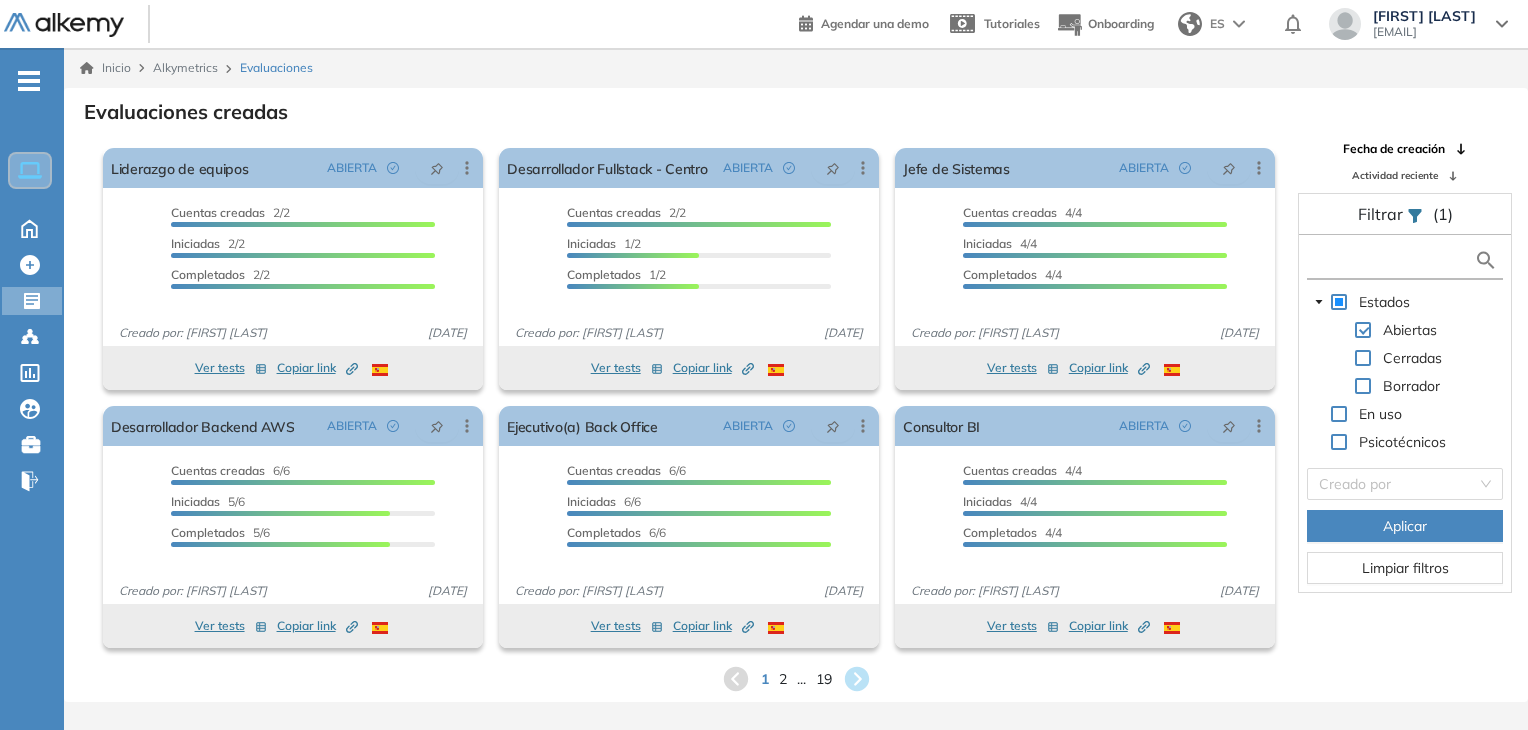 click at bounding box center (1393, 260) 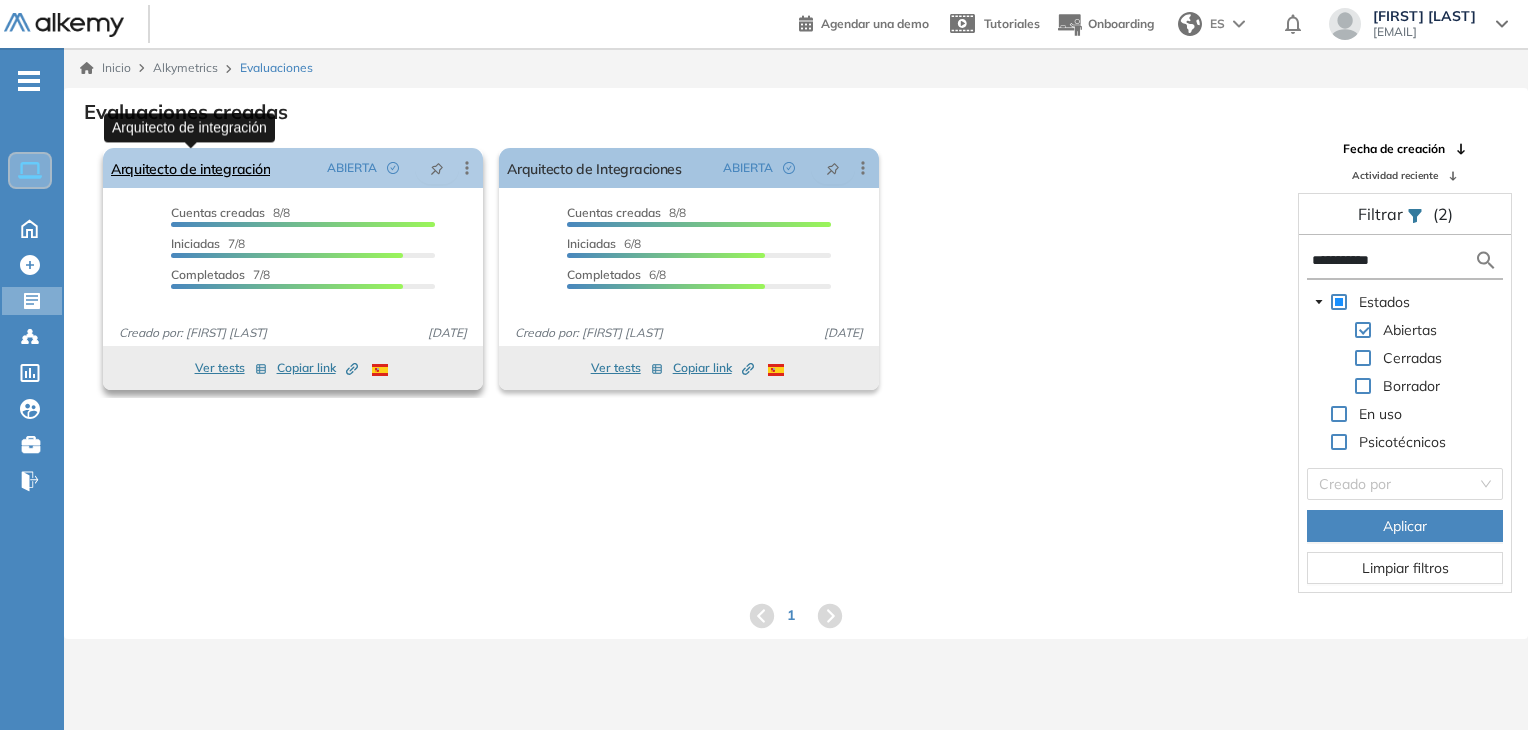 type on "**********" 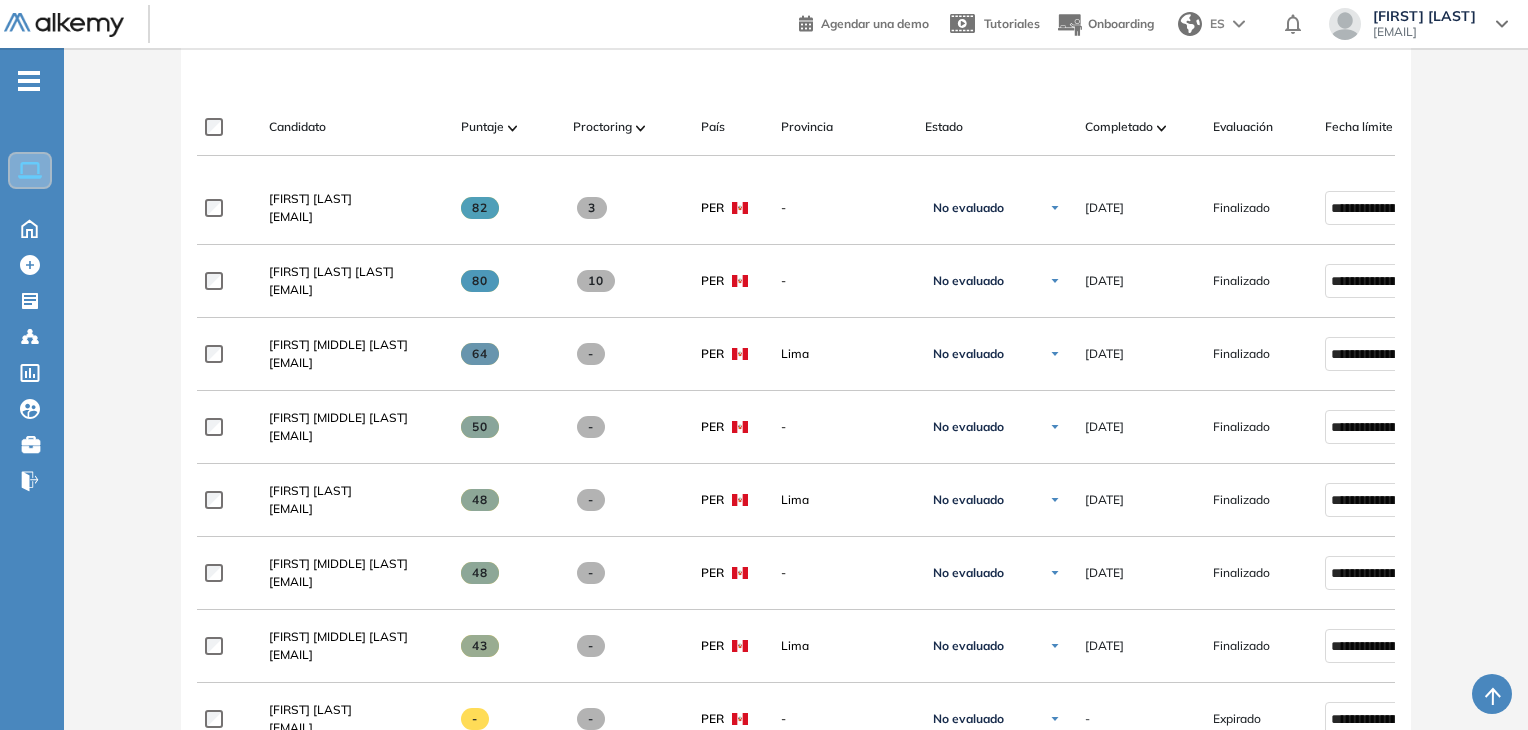 scroll, scrollTop: 400, scrollLeft: 0, axis: vertical 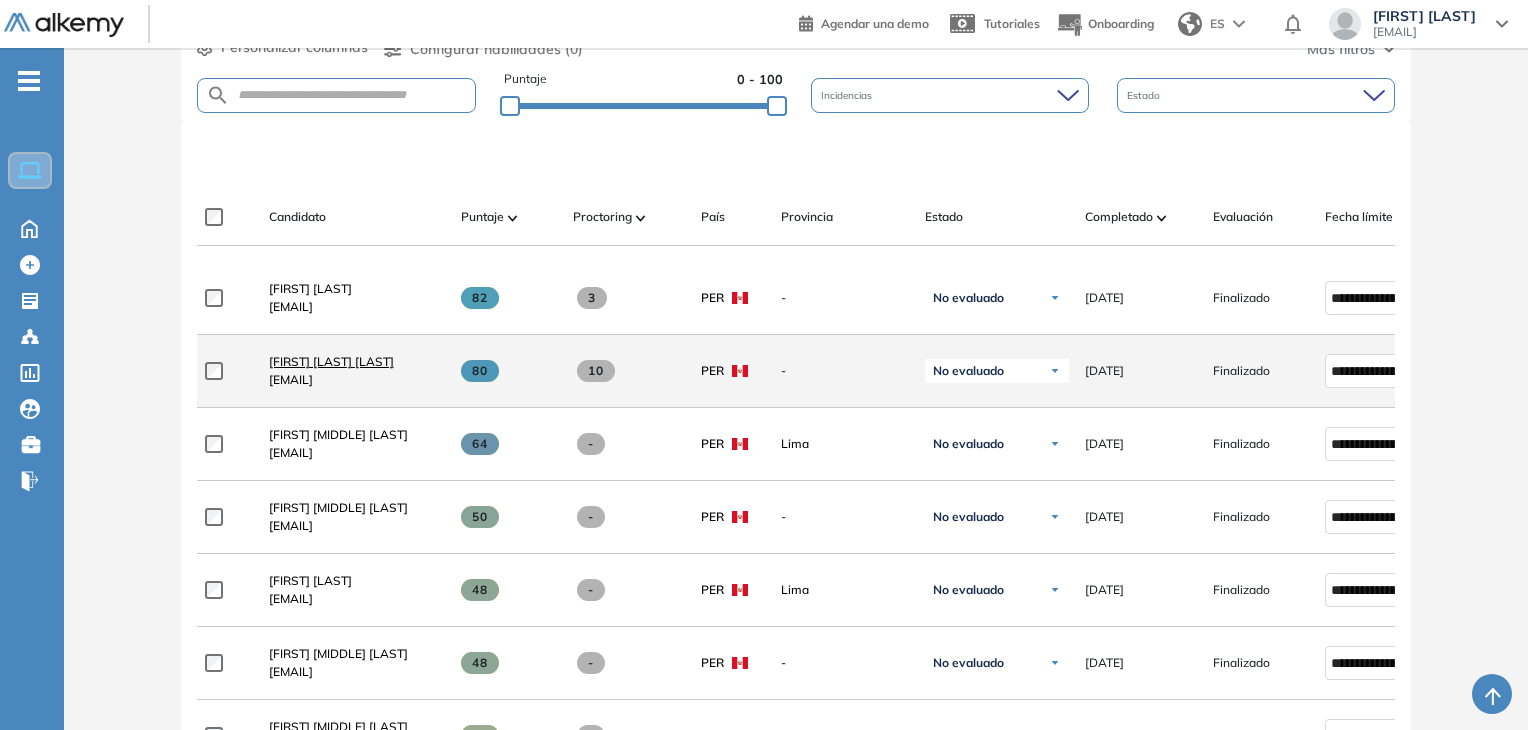 click on "JOSE ANTONIO HURTADO VERGARA" at bounding box center [331, 361] 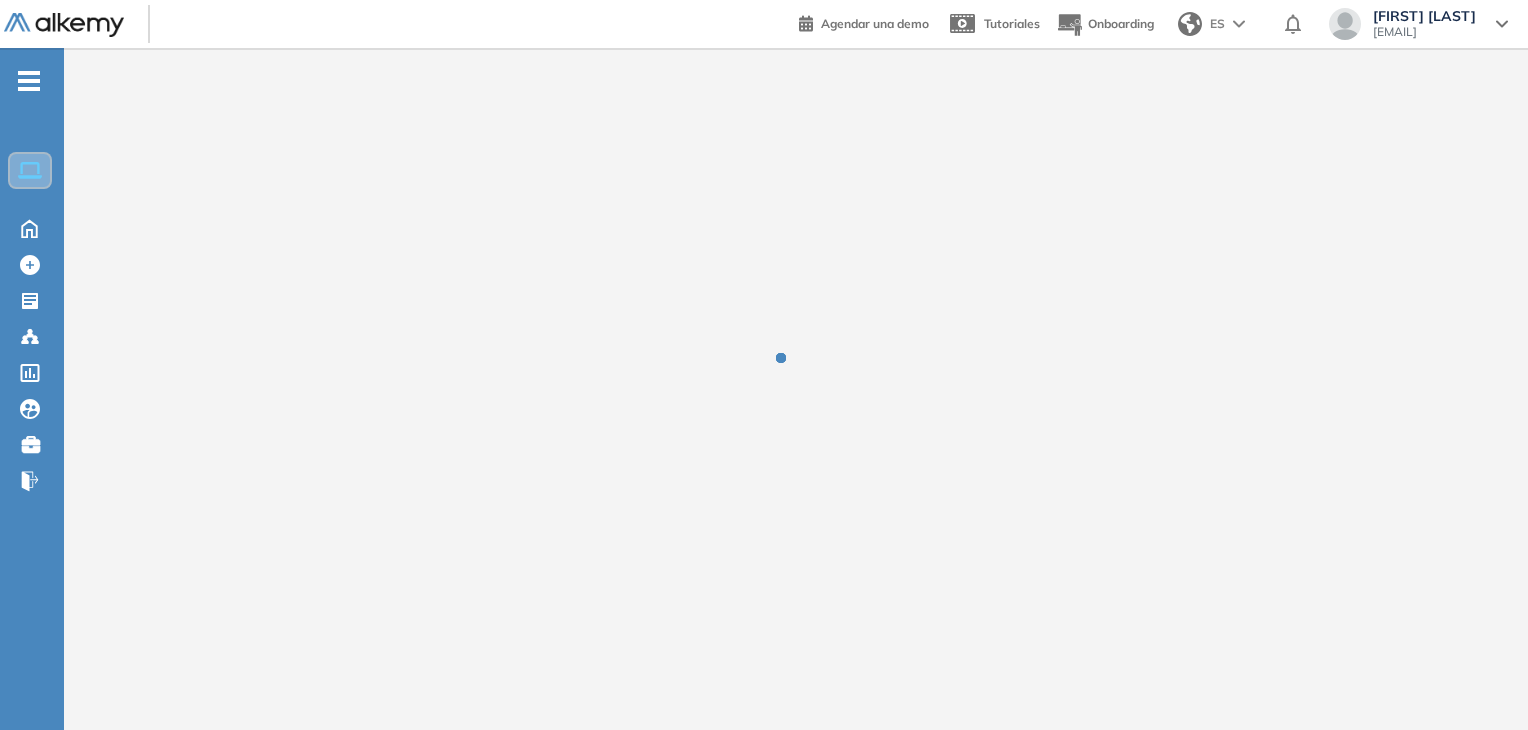scroll, scrollTop: 0, scrollLeft: 0, axis: both 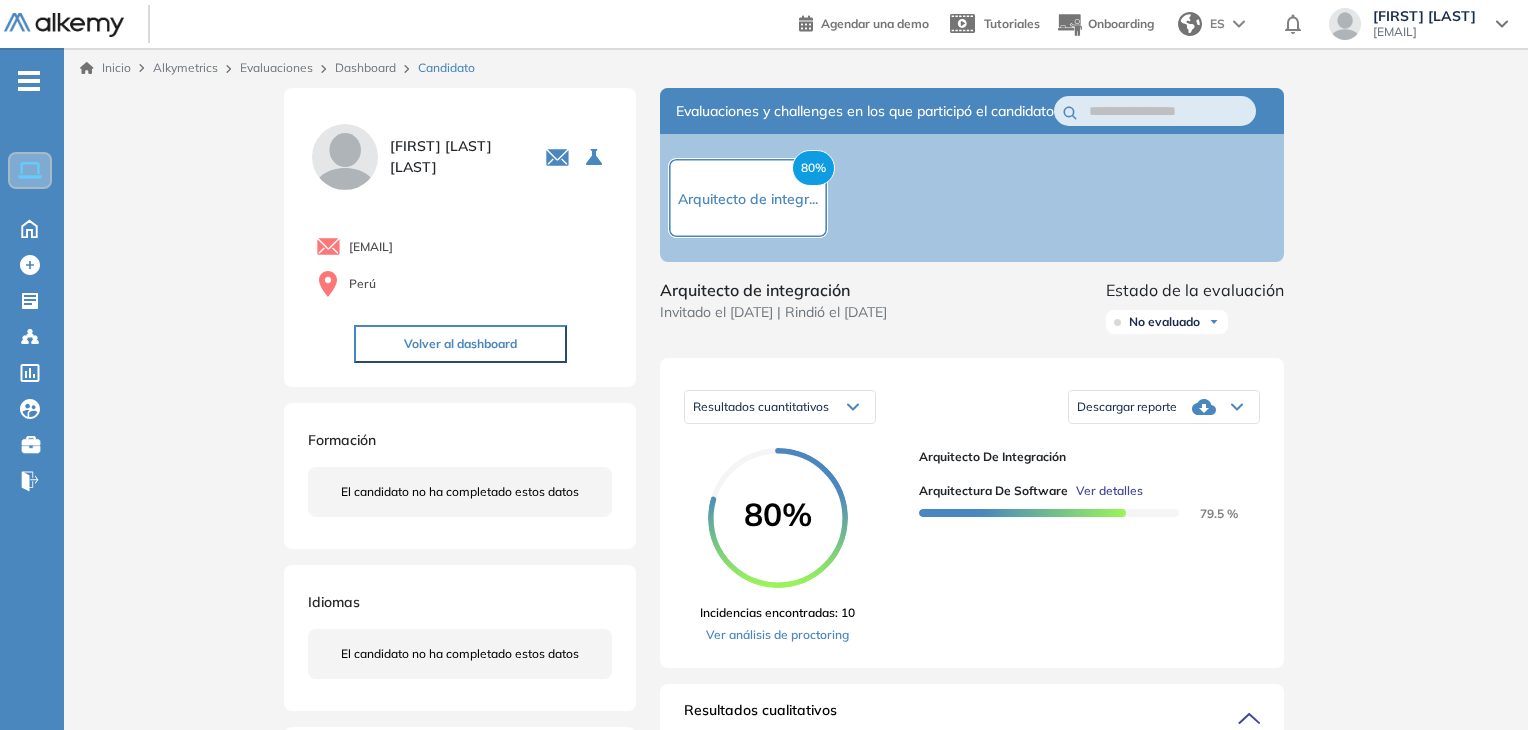 click on "Home Home Crear Evaluación Crear Evaluación Evaluaciones Evaluaciones Candidatos Candidatos Catálogo de tests Catálogo de tests Comunidad Alkemy Comunidad Alkemy Bolsa de trabajo Bolsa de trabajo Cerrar sesión Cerrar sesión" at bounding box center (32, 289) 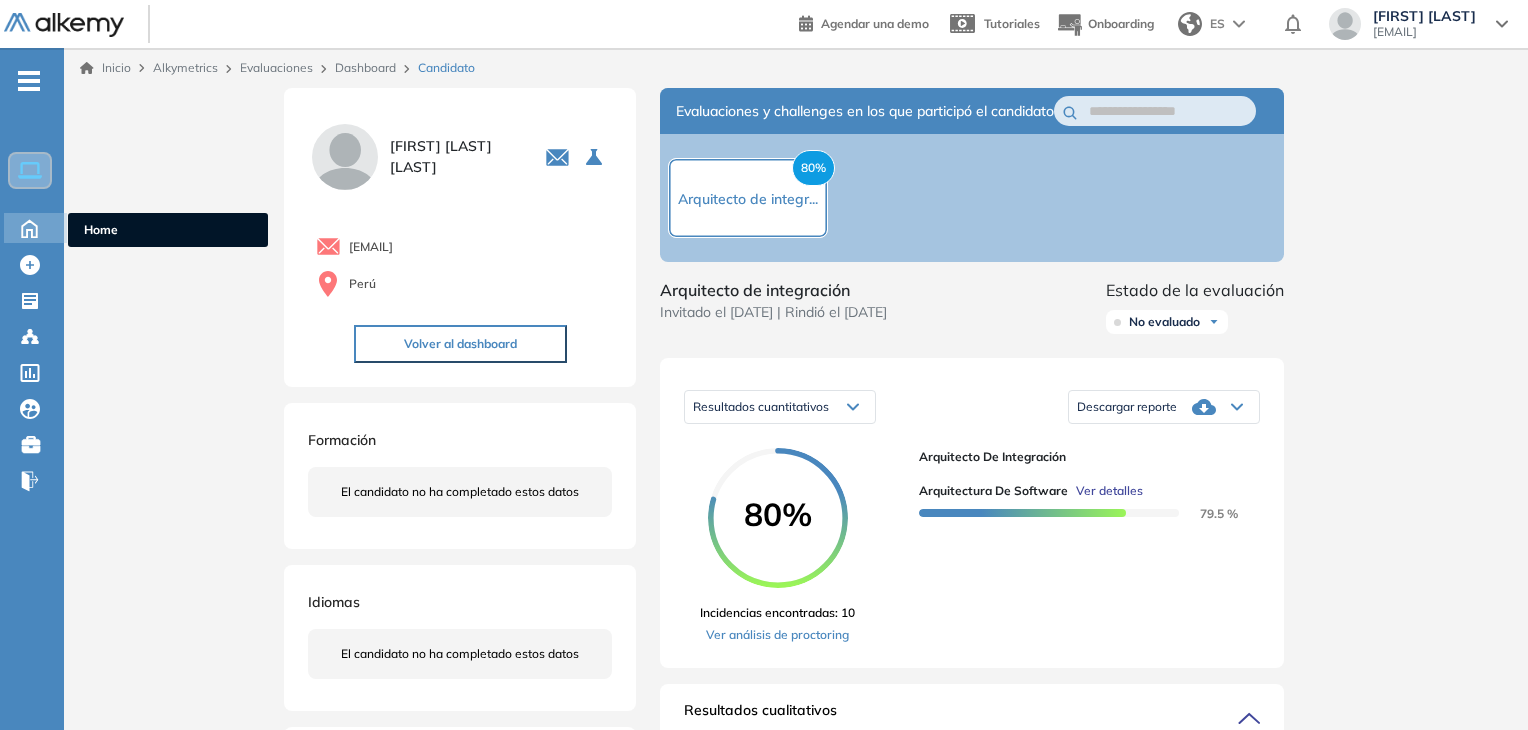 click 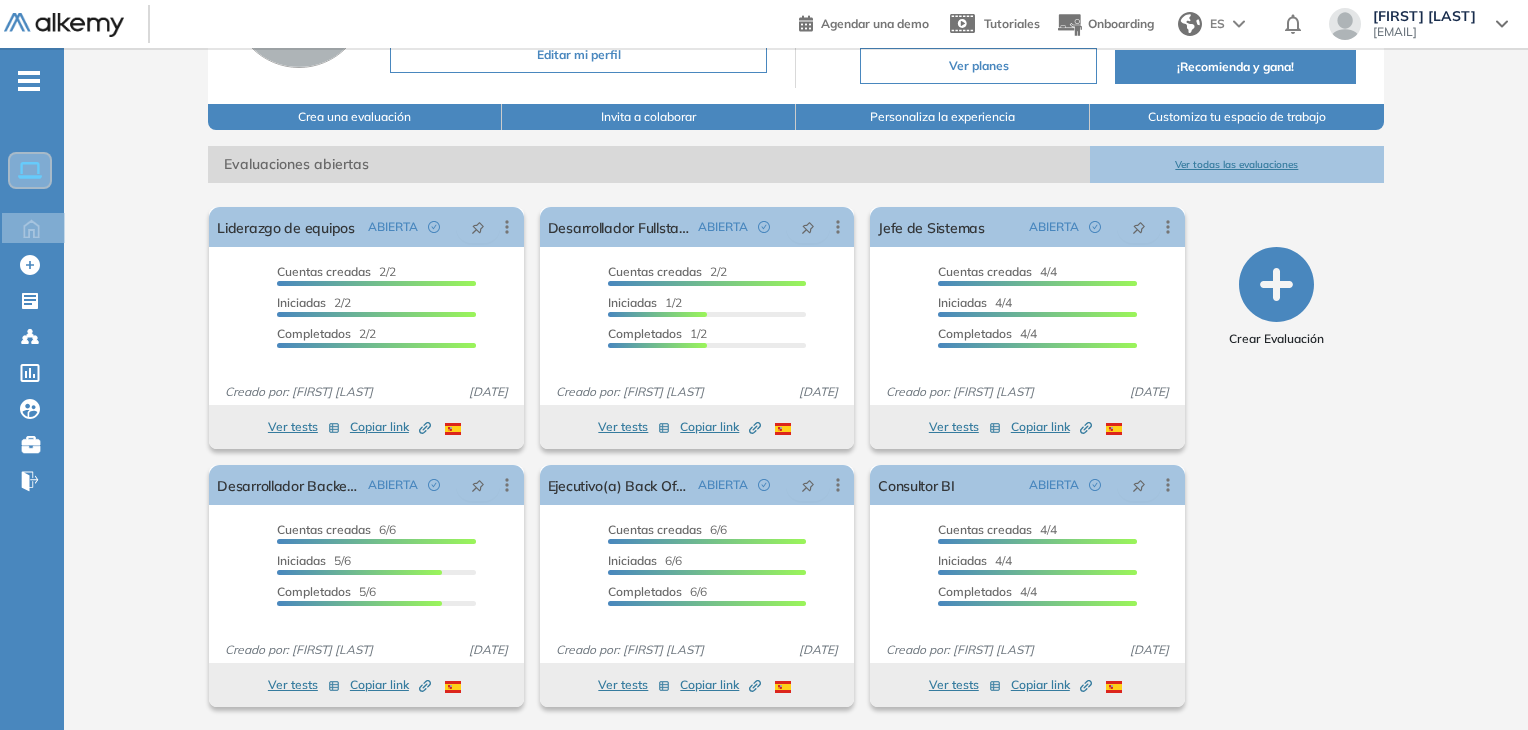 click on "Ver todas las evaluaciones" at bounding box center (1237, 164) 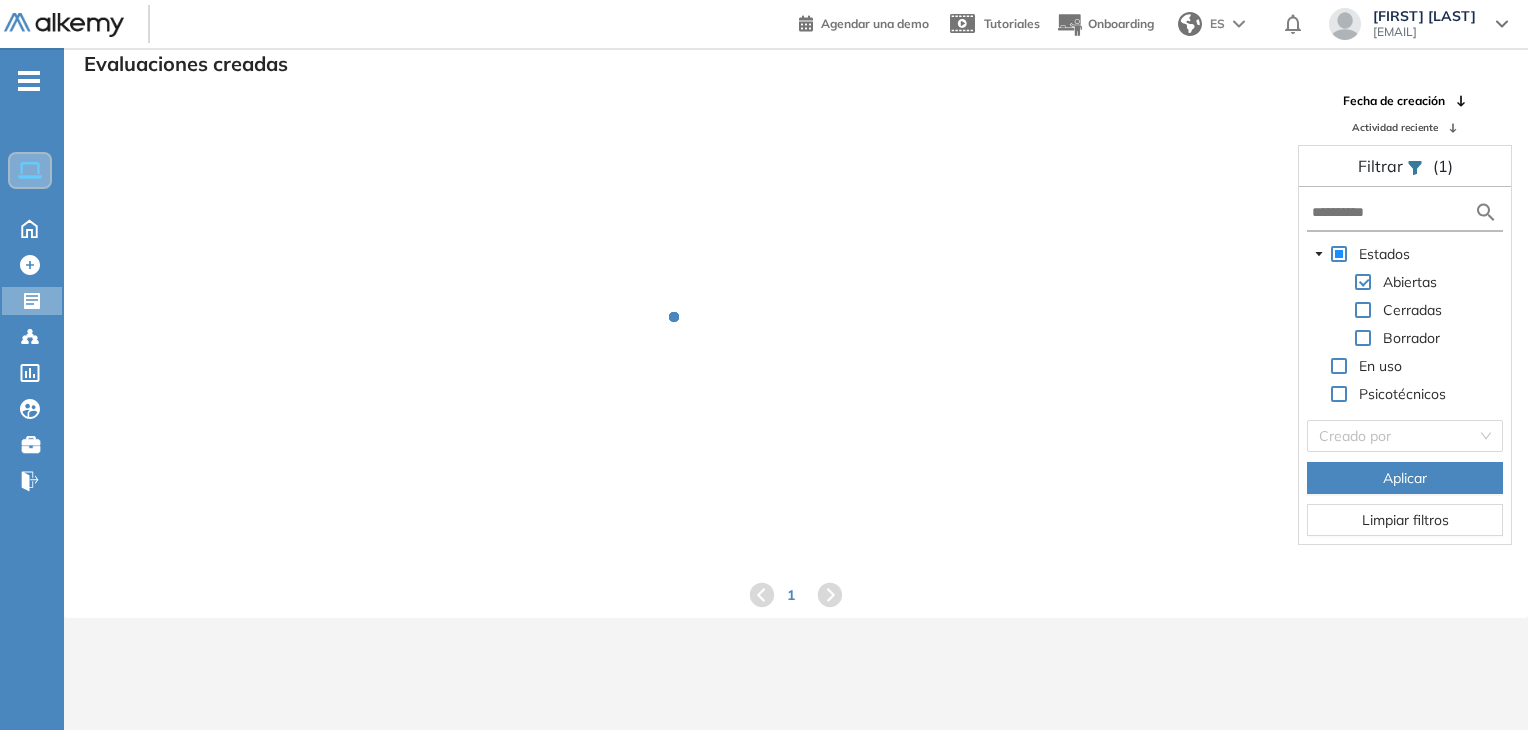 scroll, scrollTop: 48, scrollLeft: 0, axis: vertical 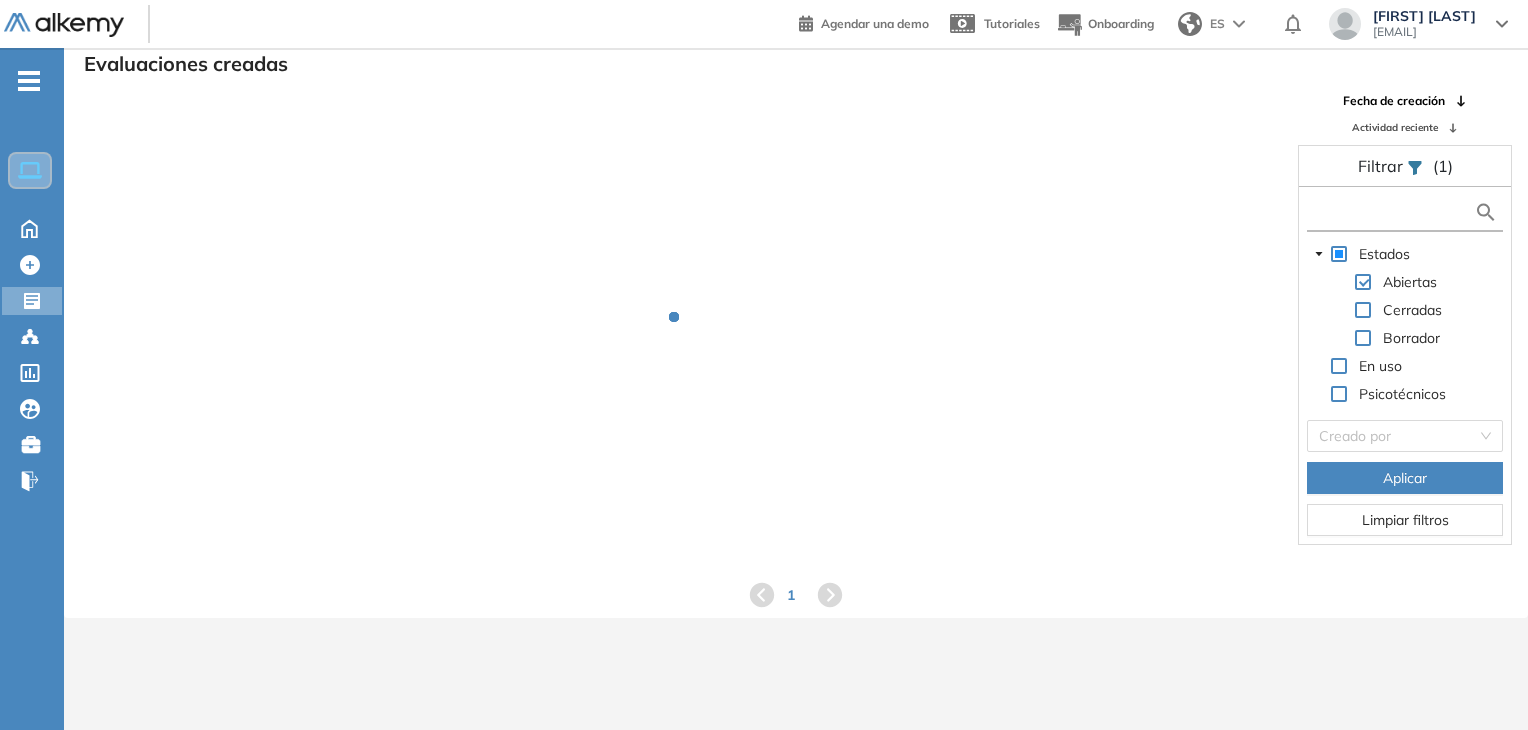 click at bounding box center [1393, 212] 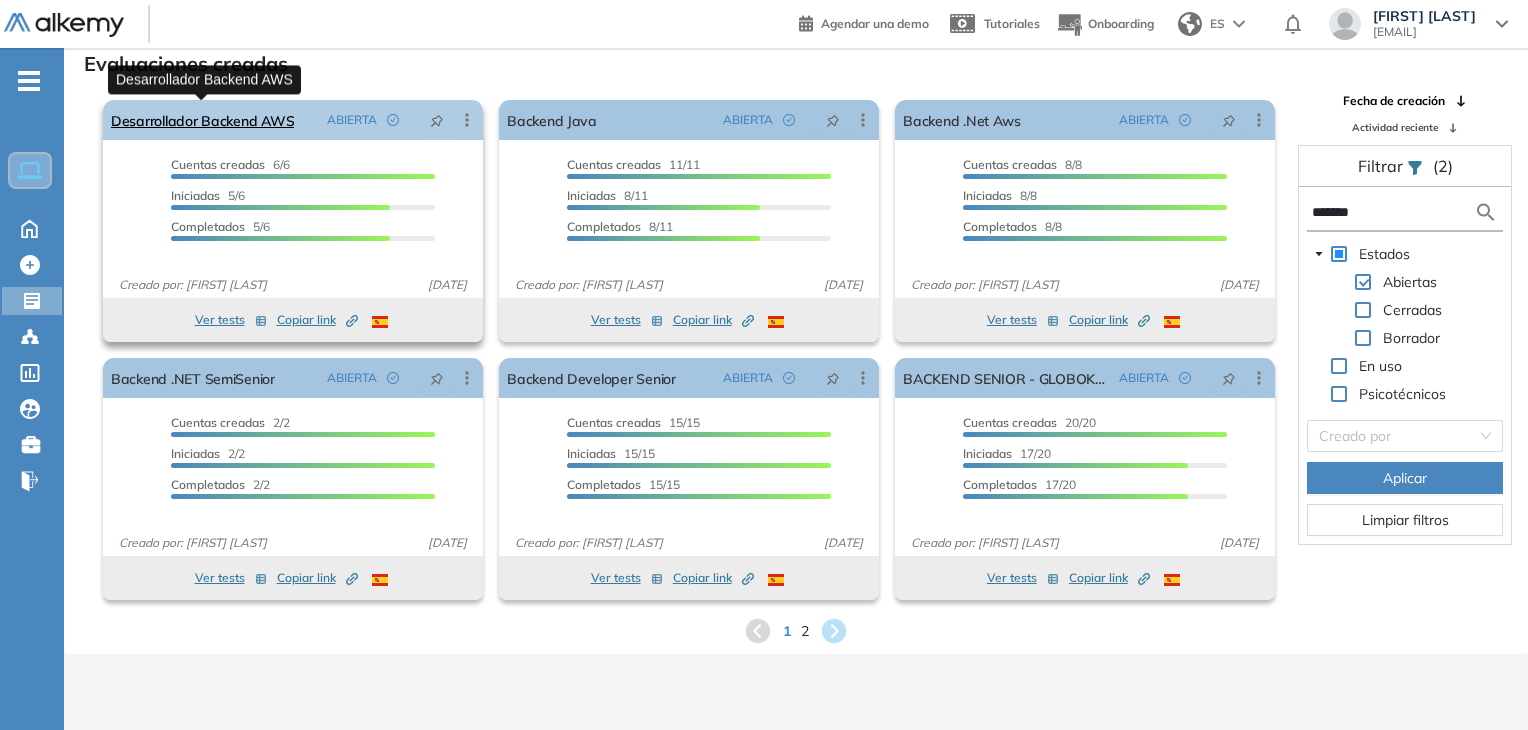 type on "*******" 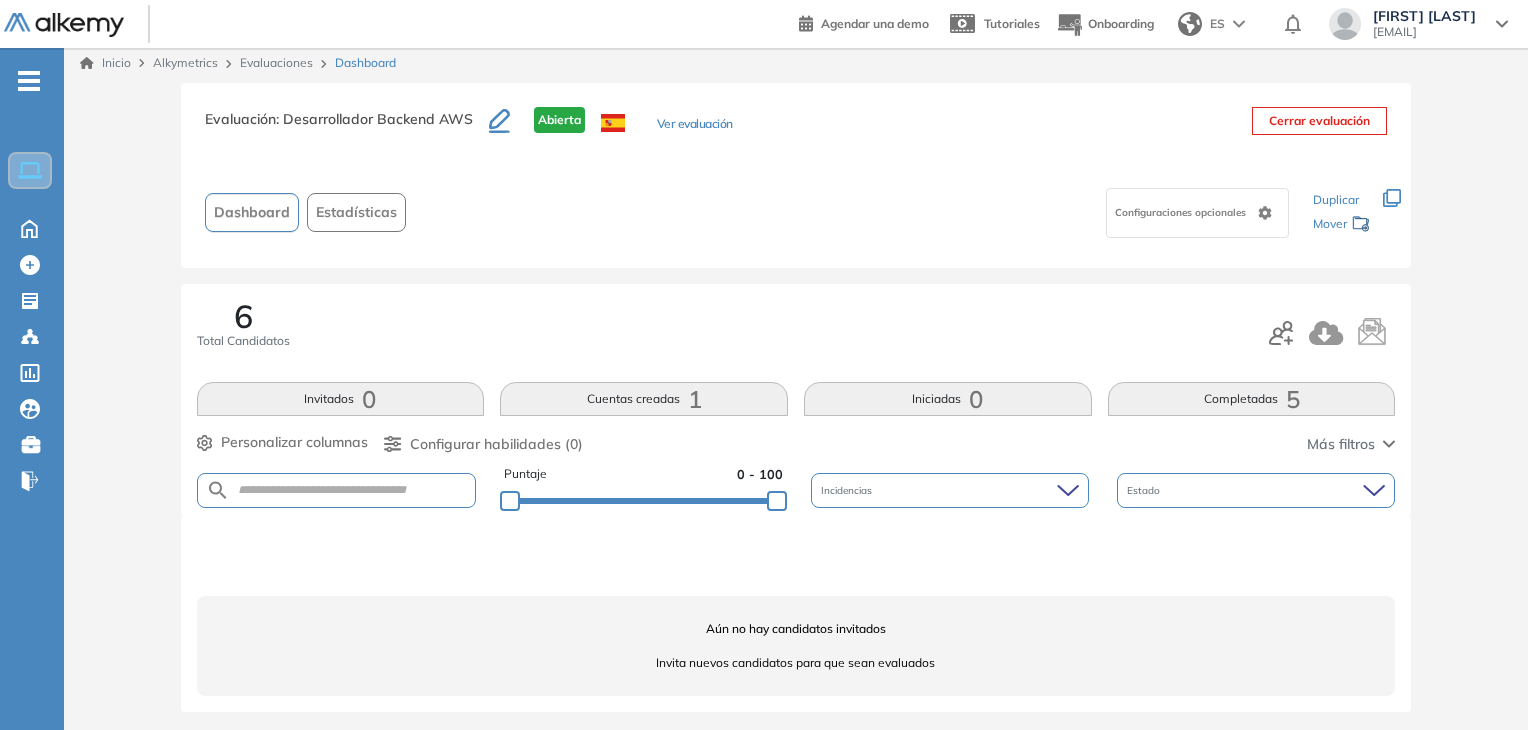 scroll, scrollTop: 10, scrollLeft: 0, axis: vertical 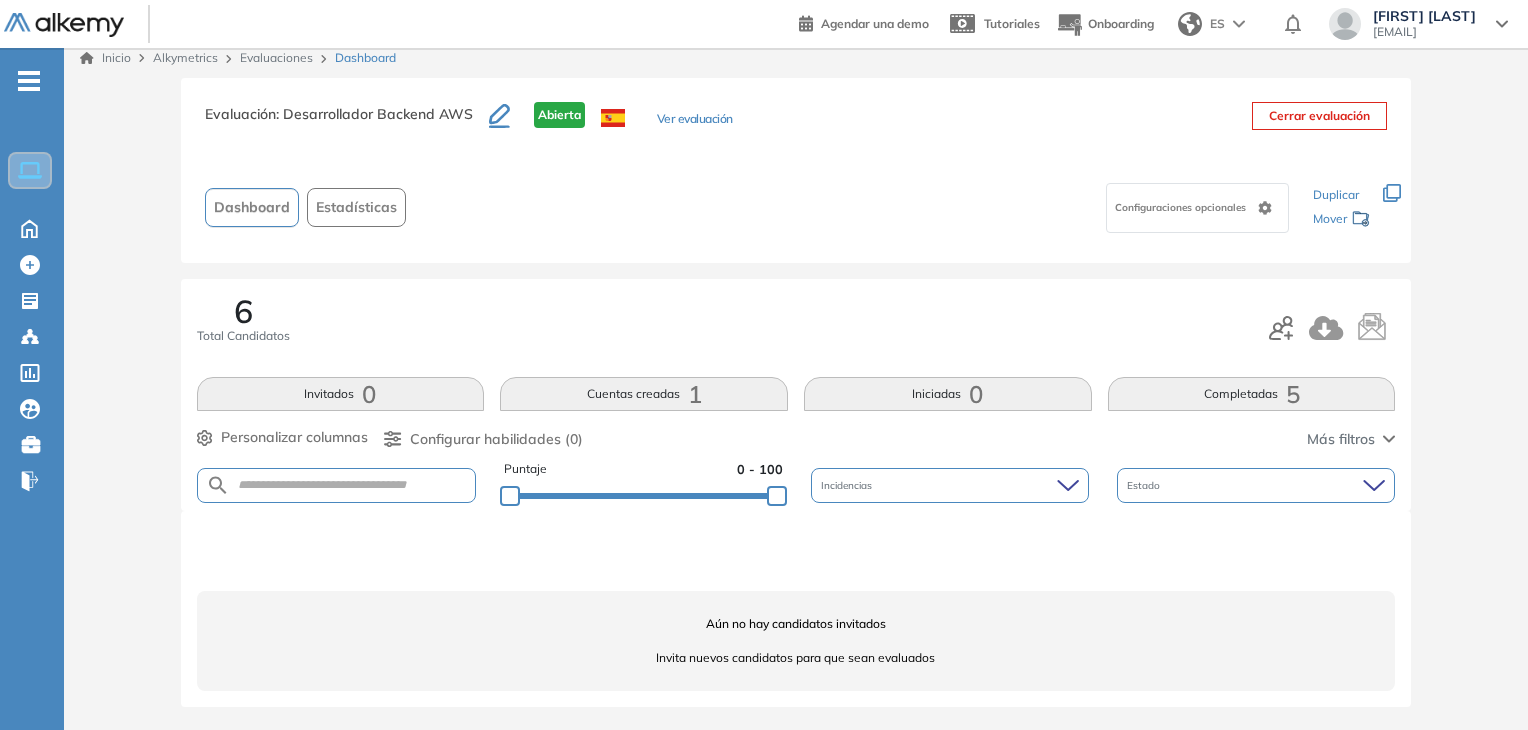 click on "Completadas 5" at bounding box center (1252, 394) 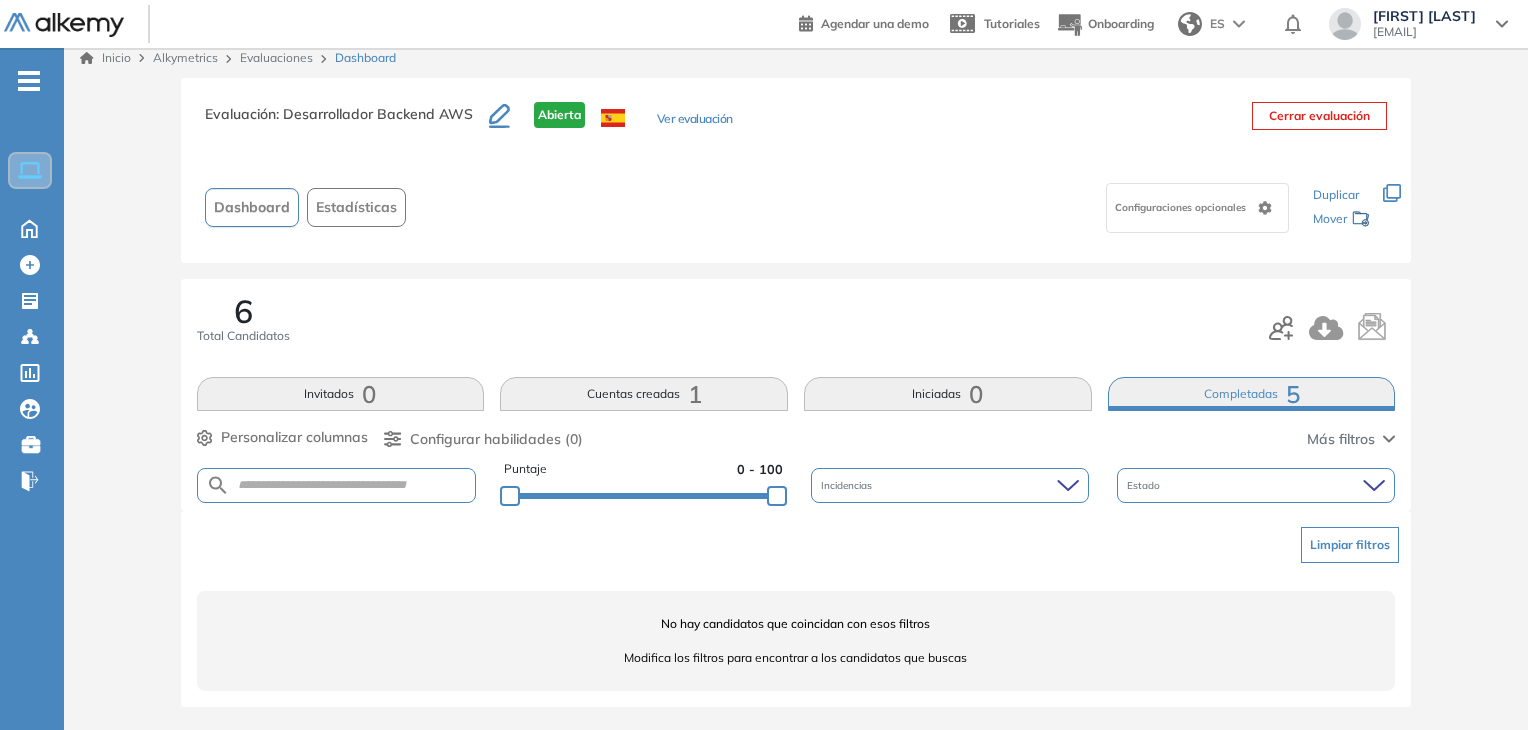 click on "6 Total Candidatos Invitados 0 Cuentas creadas 1 Iniciadas 0 Completadas 5   Personalizar columnas Personalizar columnas Candidato Fijar columna Puntaje Fijar columna Proctoring Fijar columna País Fijar columna Provincia Fijar columna Estado Fijar columna Completado Fijar columna Evaluación Fijar columna Fecha límite Fijar columna Amazon Web Services (AWS) - Básico Node Teórico - Práctico Personalidad - MBTI Cancelar Aplicar Configurar habilidades (0) Más filtros Puntaje 0 - 100 Incidencias Estado" at bounding box center [796, 395] 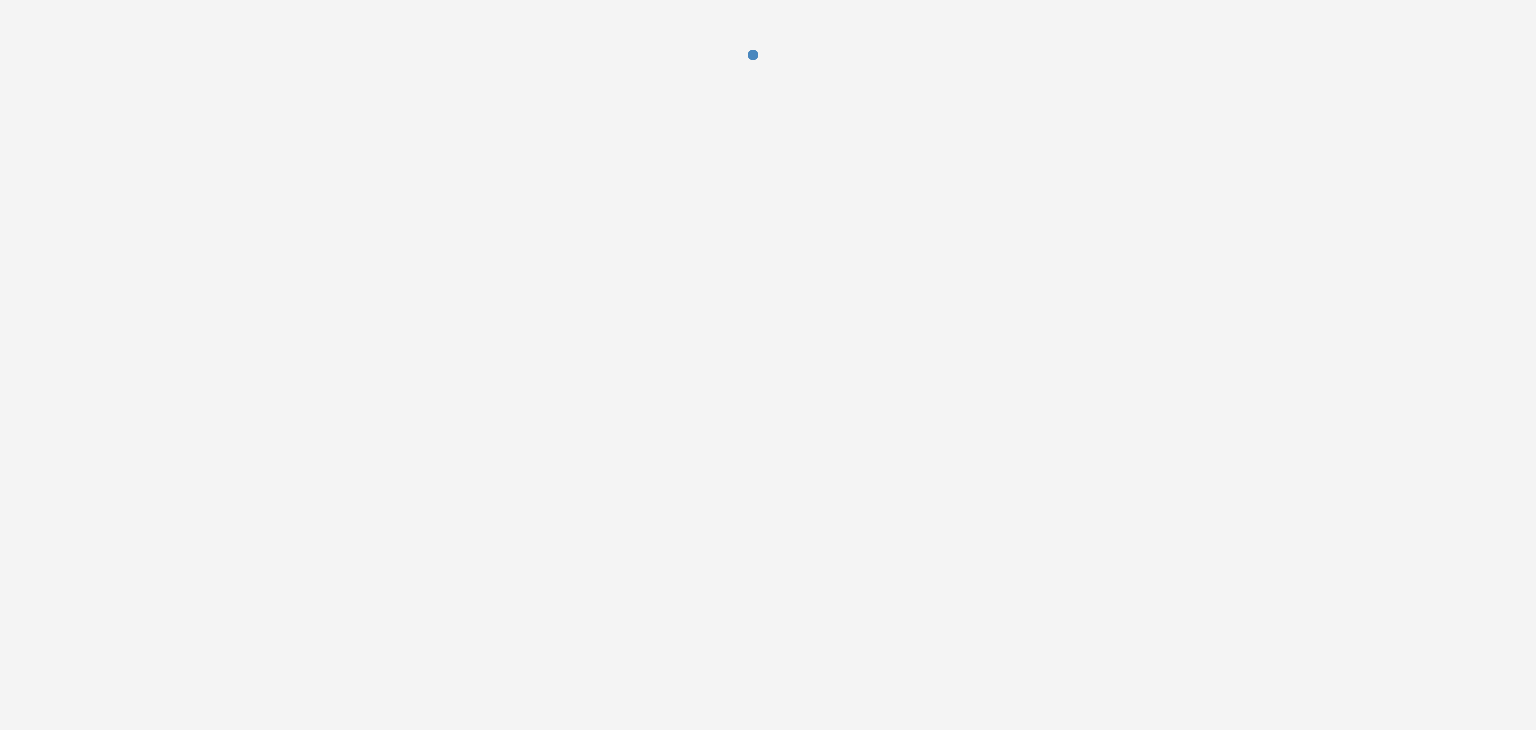 scroll, scrollTop: 0, scrollLeft: 0, axis: both 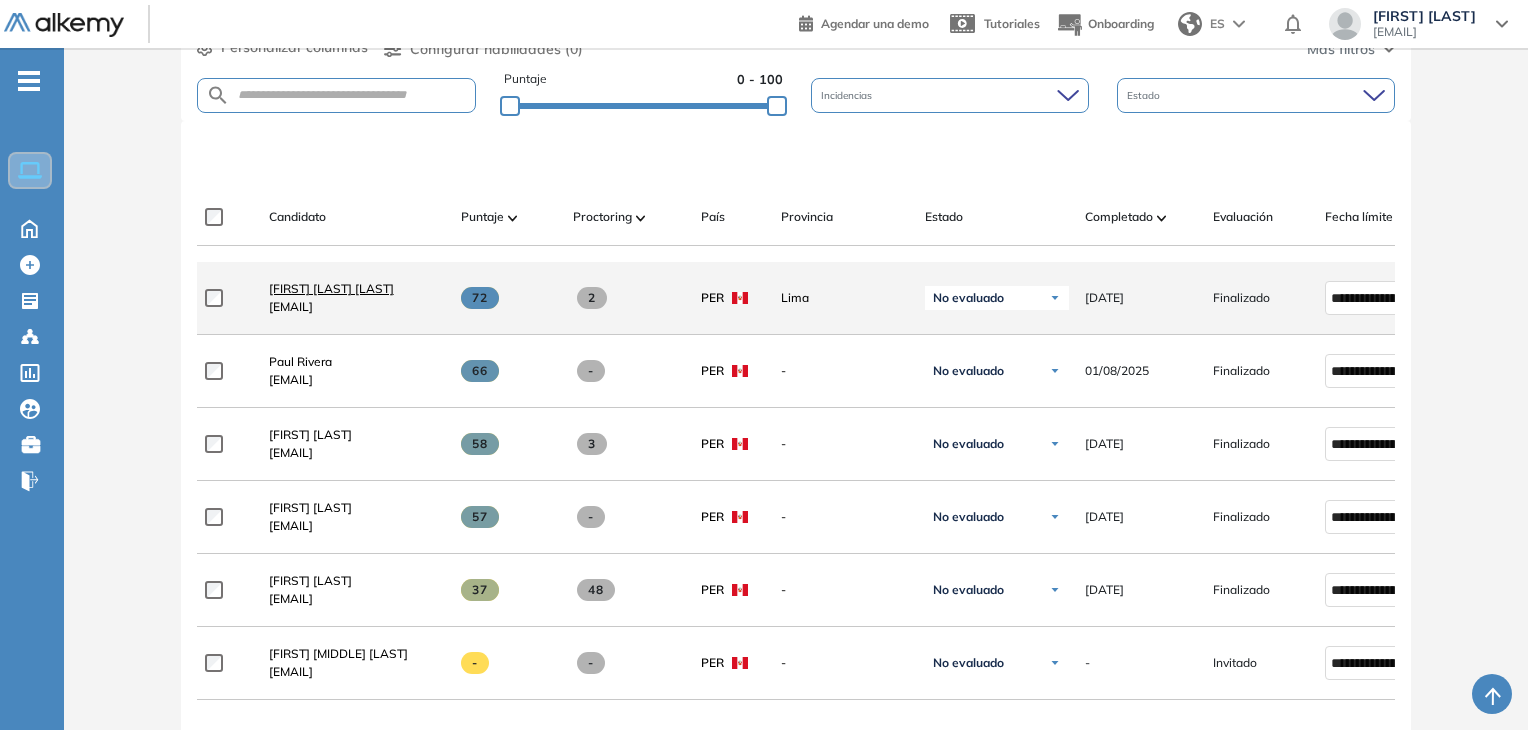 click on "[FIRST] [LAST] [LAST]" at bounding box center [331, 288] 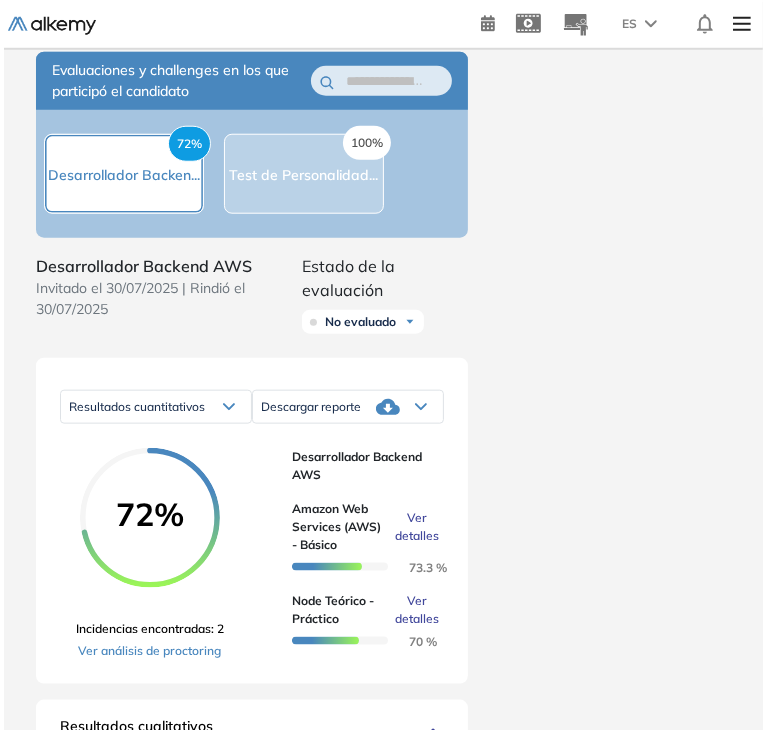 scroll, scrollTop: 1100, scrollLeft: 0, axis: vertical 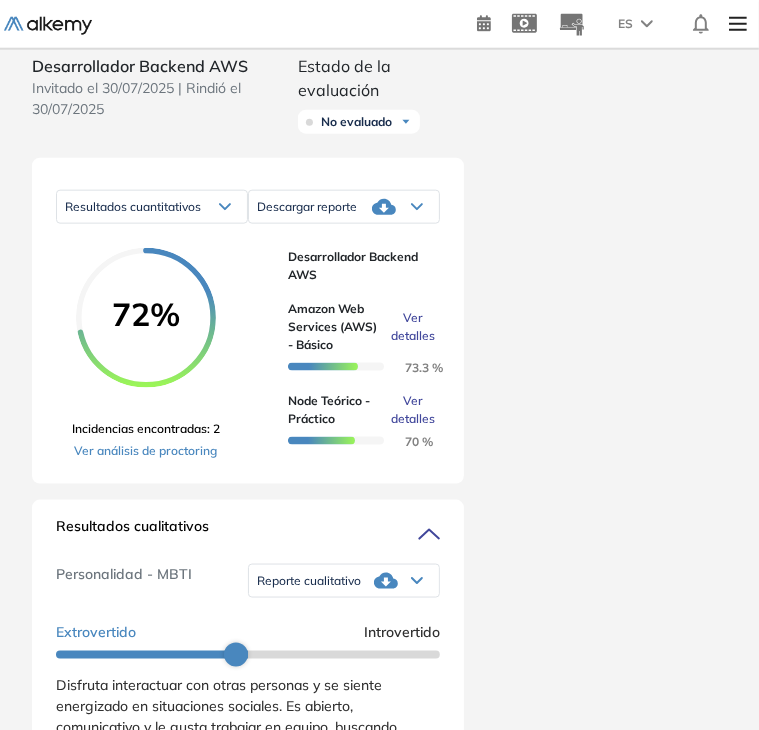 click on "Ver detalles" at bounding box center [413, 327] 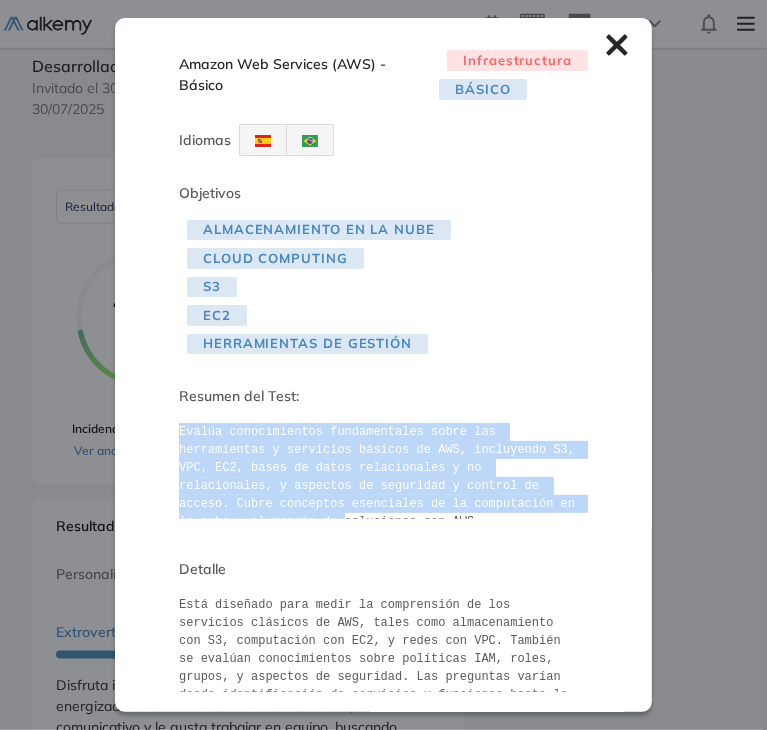 drag, startPoint x: 179, startPoint y: 426, endPoint x: 546, endPoint y: 501, distance: 374.5851 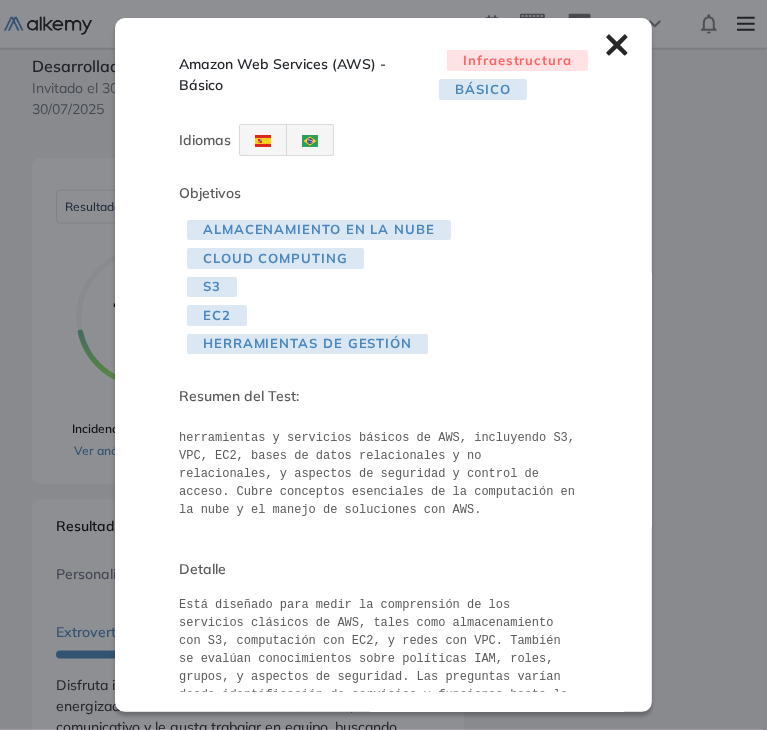 click on "Evalúa conocimientos fundamentales sobre las herramientas y servicios básicos de AWS, incluyendo S3, VPC, EC2, bases de datos relacionales y no relacionales, y aspectos de seguridad y control de acceso. Cubre conceptos esenciales de la computación en la nube y el manejo de soluciones con AWS." at bounding box center [383, 471] 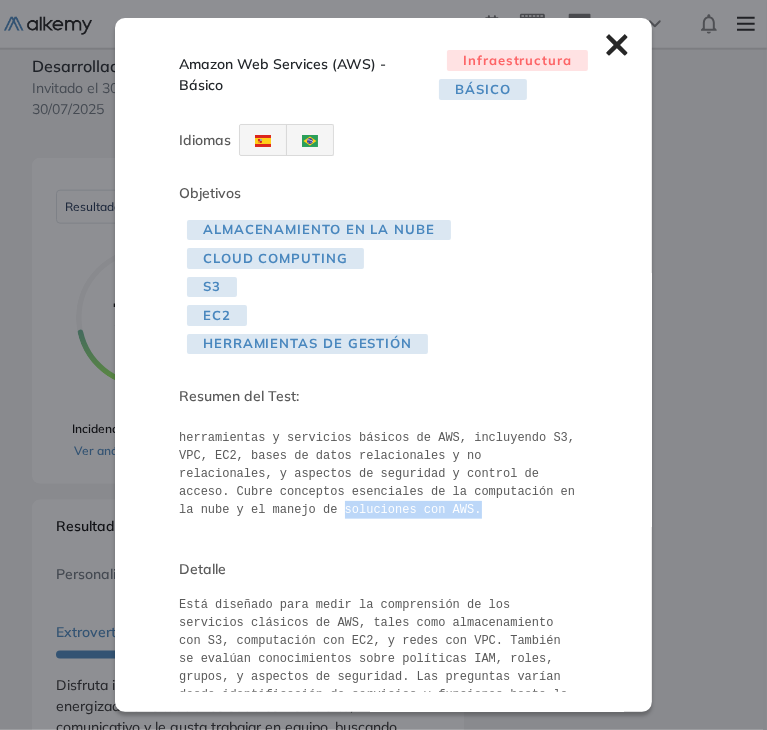 drag, startPoint x: 308, startPoint y: 509, endPoint x: 160, endPoint y: 512, distance: 148.0304 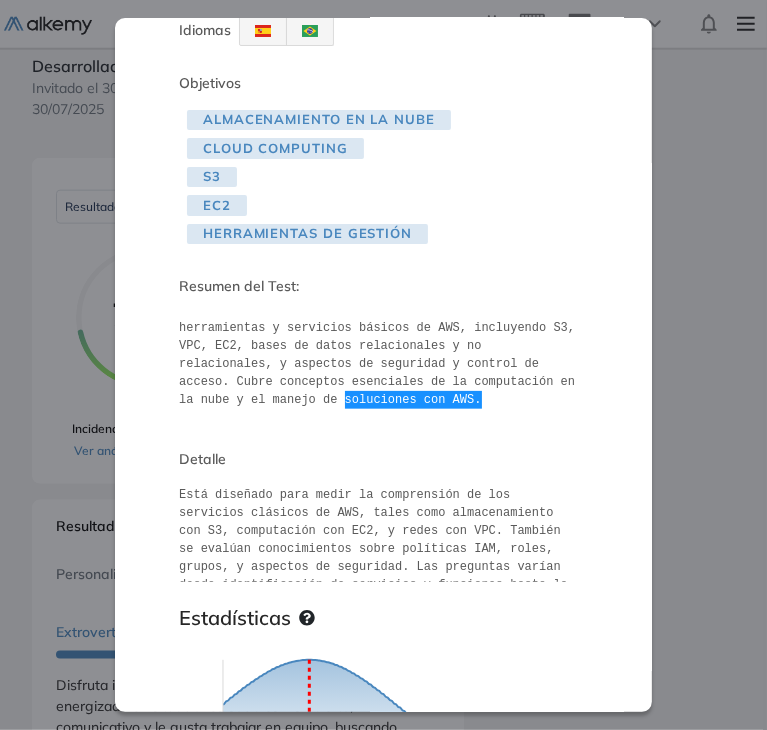 scroll, scrollTop: 200, scrollLeft: 0, axis: vertical 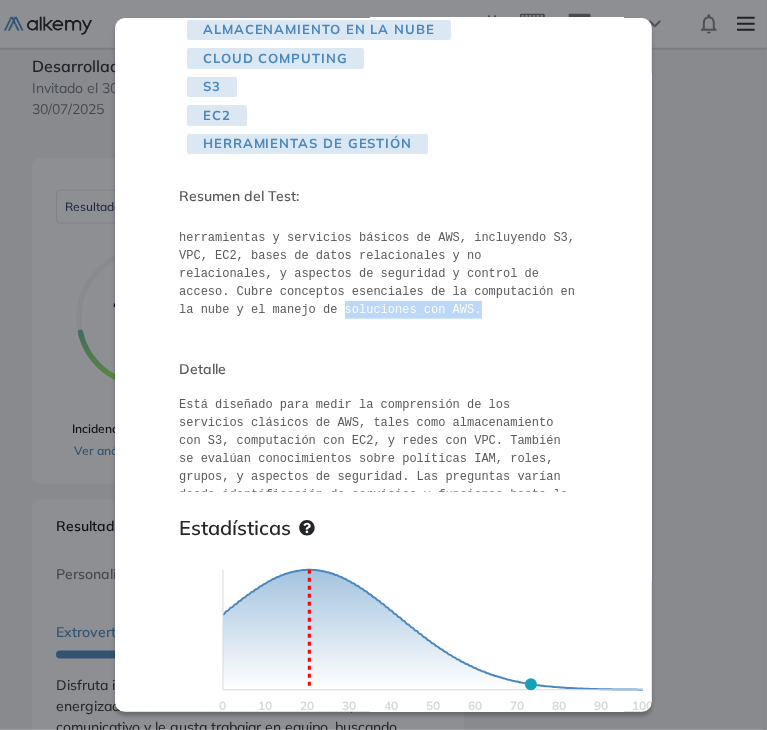 click on "Amazon Web Services (AWS) - Básico Infraestructura Básico Idiomas Objetivos Almacenamiento en la Nube Cloud Computing S3 EC2 Herramientas de Gestión Resumen del Test: Evalúa conocimientos fundamentales sobre las herramientas y servicios básicos de AWS, incluyendo S3, VPC, EC2, bases de datos relacionales y no relacionales, y aspectos de seguridad y control de acceso. Cubre conceptos esenciales de la computación en la nube y el manejo de soluciones con AWS. Detalle Está diseñado para medir la comprensión de los servicios clásicos de AWS, tales como almacenamiento con S3, computación con EC2, y redes con VPC. También se evalúan conocimientos sobre políticas IAM, roles, grupos, y aspectos de seguridad. Las preguntas varían desde identificación de servicios y funciones hasta la aplicación de conceptos en situaciones prácticas. Estadísticas Puntuación 0 10 20 30 40 50 60 70 80 90 100 Promedio Candidato Comparar por empresa Sin segmentación Sin segmentación Comparar por rol Sin segmentación" at bounding box center [383, 323] 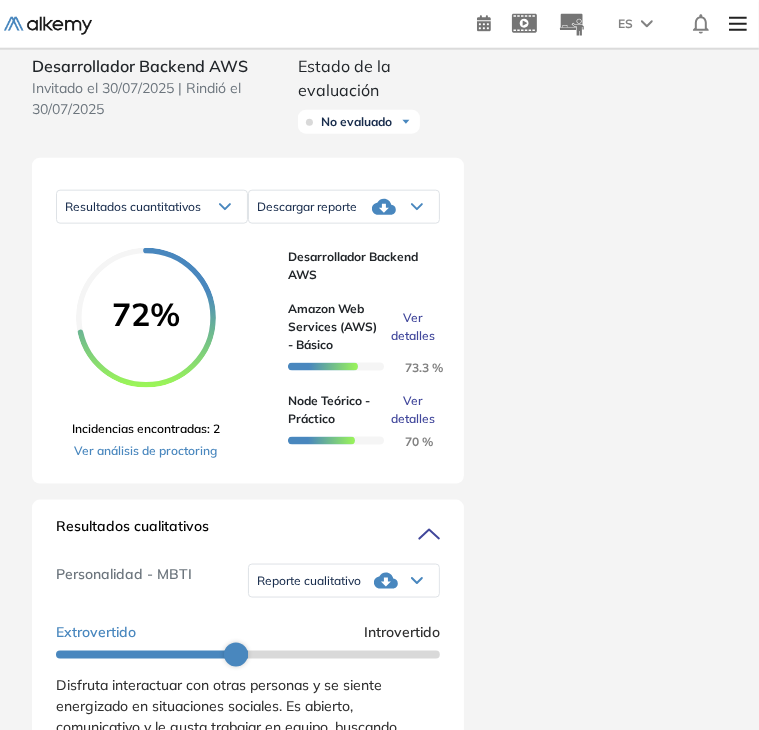 click on "Ver detalles" at bounding box center [413, 410] 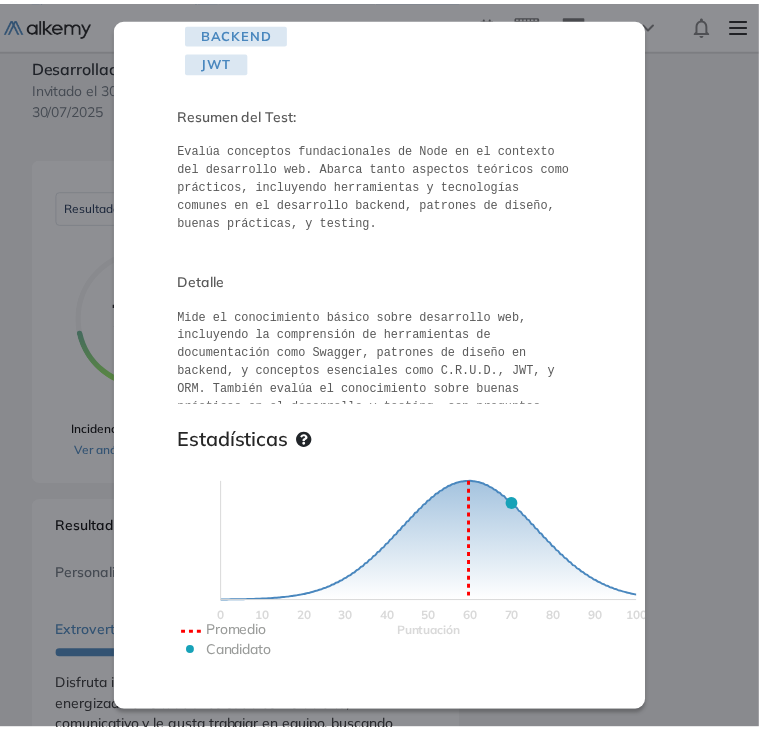scroll, scrollTop: 0, scrollLeft: 0, axis: both 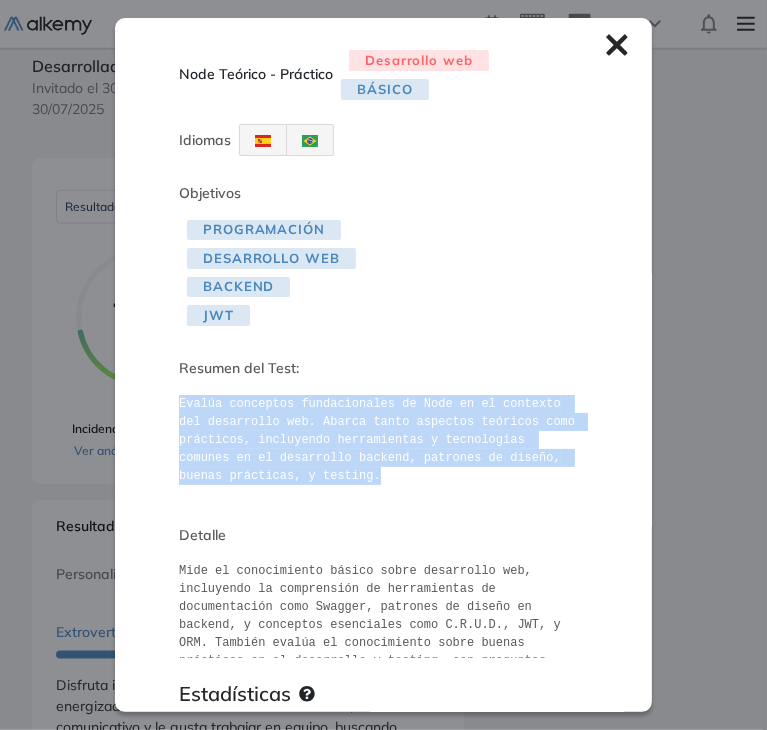 drag, startPoint x: 178, startPoint y: 409, endPoint x: 351, endPoint y: 485, distance: 188.95767 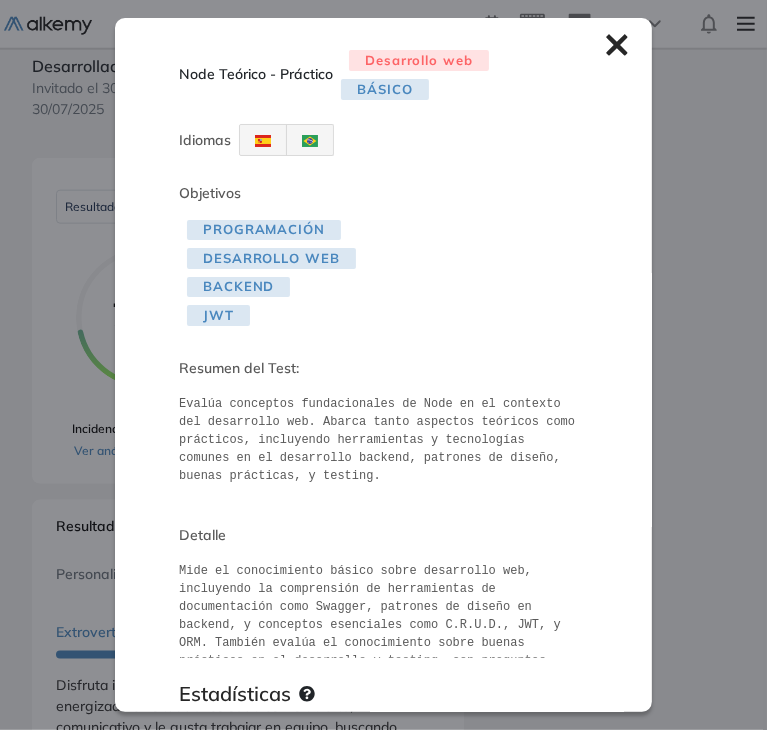 click on "Node Teórico - Práctico Desarrollo web Básico Idiomas Objetivos Programación Desarrollo Web Backend JWT Resumen del Test: Evalúa conceptos fundacionales de Node en el contexto del desarrollo web. Abarca tanto aspectos teóricos como prácticos, incluyendo herramientas y tecnologías comunes en el desarrollo backend, patrones de diseño, buenas prácticas, y testing. Detalle Mide el conocimiento básico sobre desarrollo web, incluyendo la comprensión de herramientas de documentación como Swagger, patrones de diseño en backend, y conceptos esenciales como C.R.U.D., JWT, y ORM. También evalúa el conocimiento sobre buenas prácticas en el desarrollo y testing, con preguntas sobre herramientas específicas como Mocha y Chai. Estadísticas Puntuación 0 10 20 30 40 50 60 70 80 90 100 Promedio Candidato Comparar por empresa Sin segmentación Sin segmentación Comparar por rol Sin segmentación Tecnología Sin segmentación Perfiles sin rol definido   de todos los perfiles .  [FIRST] [LAST]   [LAST] 70% 1" at bounding box center (383, 364) 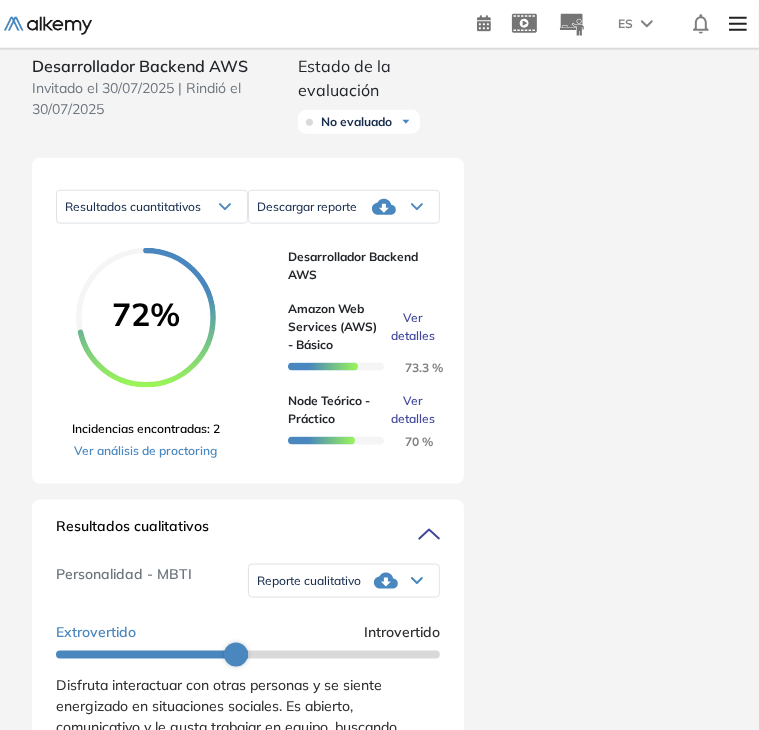 click on "[FIRST] [LAST]   [LAST] 0 . Liderazgo de equipos 1 . Desarrollador Fullstack - Centro 2 . Jefe de Sistemas 3 . Ejecutivo(a) Back Office 4 . Desarrollador Backend AWS 5 . Consultor BI 6 . TECH SUPPORT 7 . Backend Java 8 . Especialista inteligencia de negocio 9 . DEVOPS + GITHUB 10 . Frontend Junior 11 . FRONTEND - JUNIOR / UPC 12 . Desarrollador DevOps  13 . DevOps 14 . Project Manager 15 . QA SEMI - MAF  16 . Producto Owner - MAF  17 . Desarrollador Java Junior 18 . Backend .Net Aws 19 . Arquitecto de Aplicaciones 20 . ANALISTA - IBM 21 . FRONTEND REACT - UPCH 22 . Arquitecto de Aplicaciones - IBM  23 . PRE VENTA Proyectos TI / SAP  24 . Arquitecto de integración 25 . ANALISTA TÉCNICO - IBM 26 . Ejecutiva de Servicio al Cliente 27 . LINUX JUNIOR - KYNDRYL 28 . CIENTIFICO DE DATOS 29 . Coordinador de Marketing 30 . Asistente de Gestión Humana 31 . Backend .NET SemiSenior 32 . Frontend Senior 33 . QA FUNCIONAL MAF 34 . Jefe de Proyectos 35 . Desarrollador Fullstack Senior 36 . Arquitecto de Integraciones ." at bounding box center [379, 323] 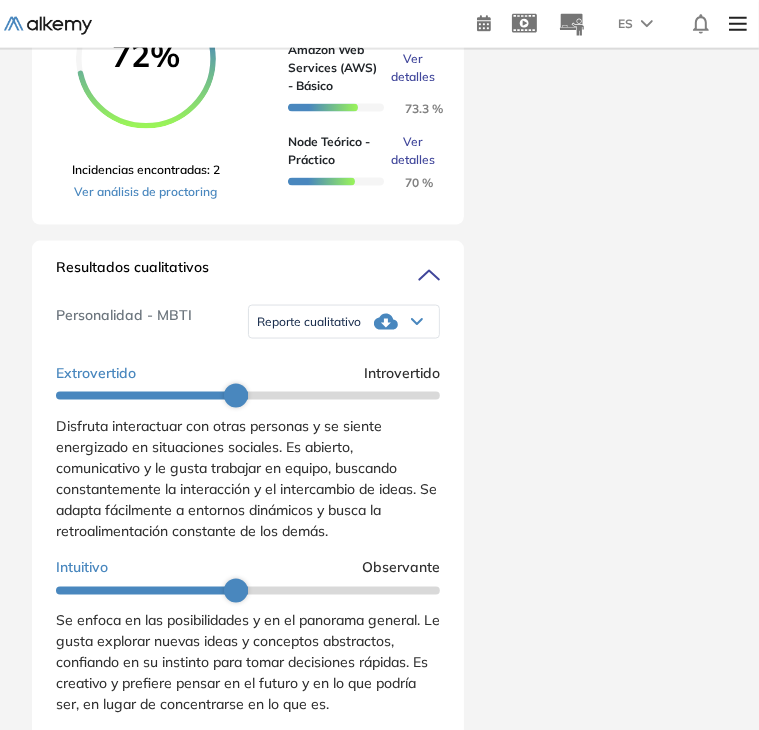 scroll, scrollTop: 1500, scrollLeft: 0, axis: vertical 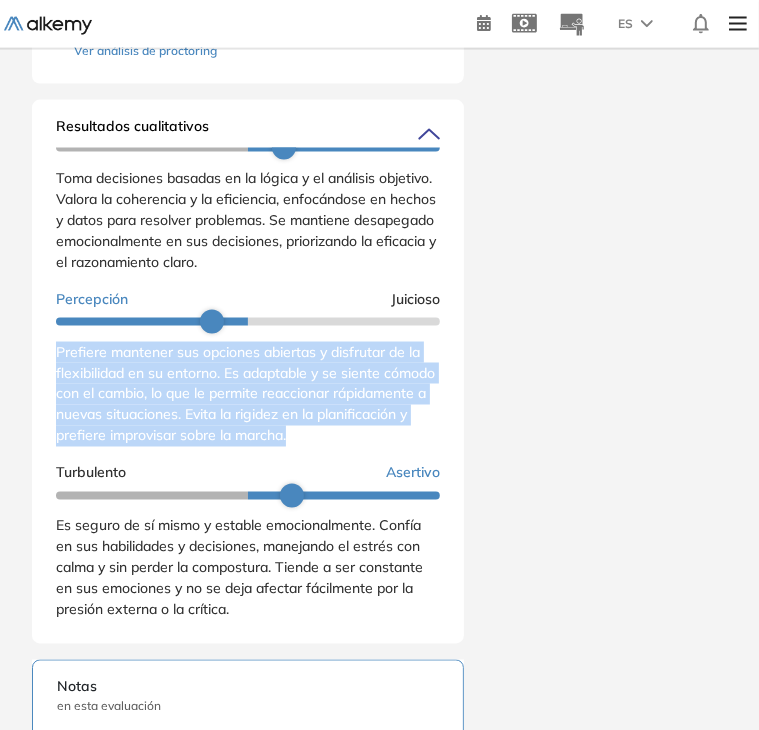 drag, startPoint x: 58, startPoint y: 358, endPoint x: 398, endPoint y: 455, distance: 353.56613 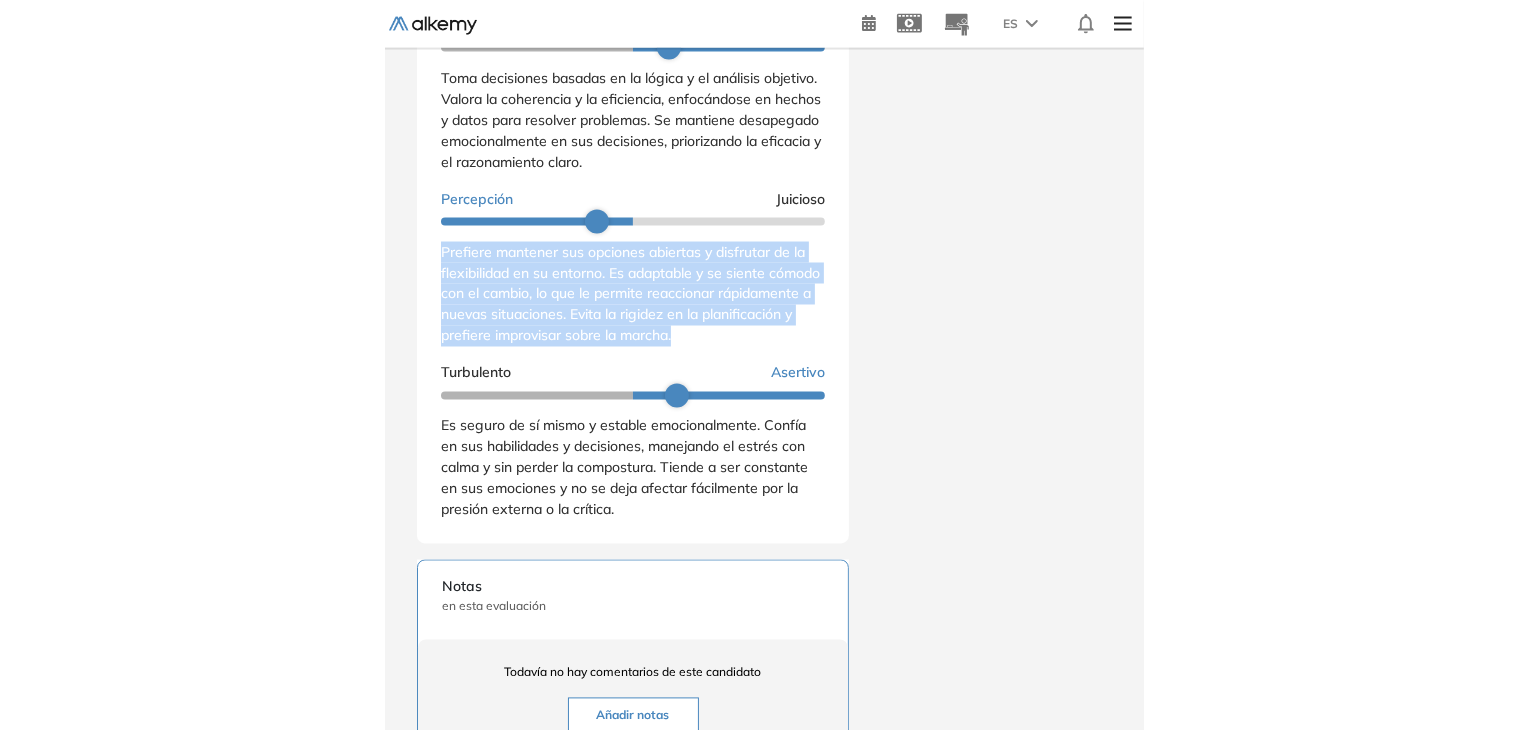 scroll, scrollTop: 1143, scrollLeft: 0, axis: vertical 